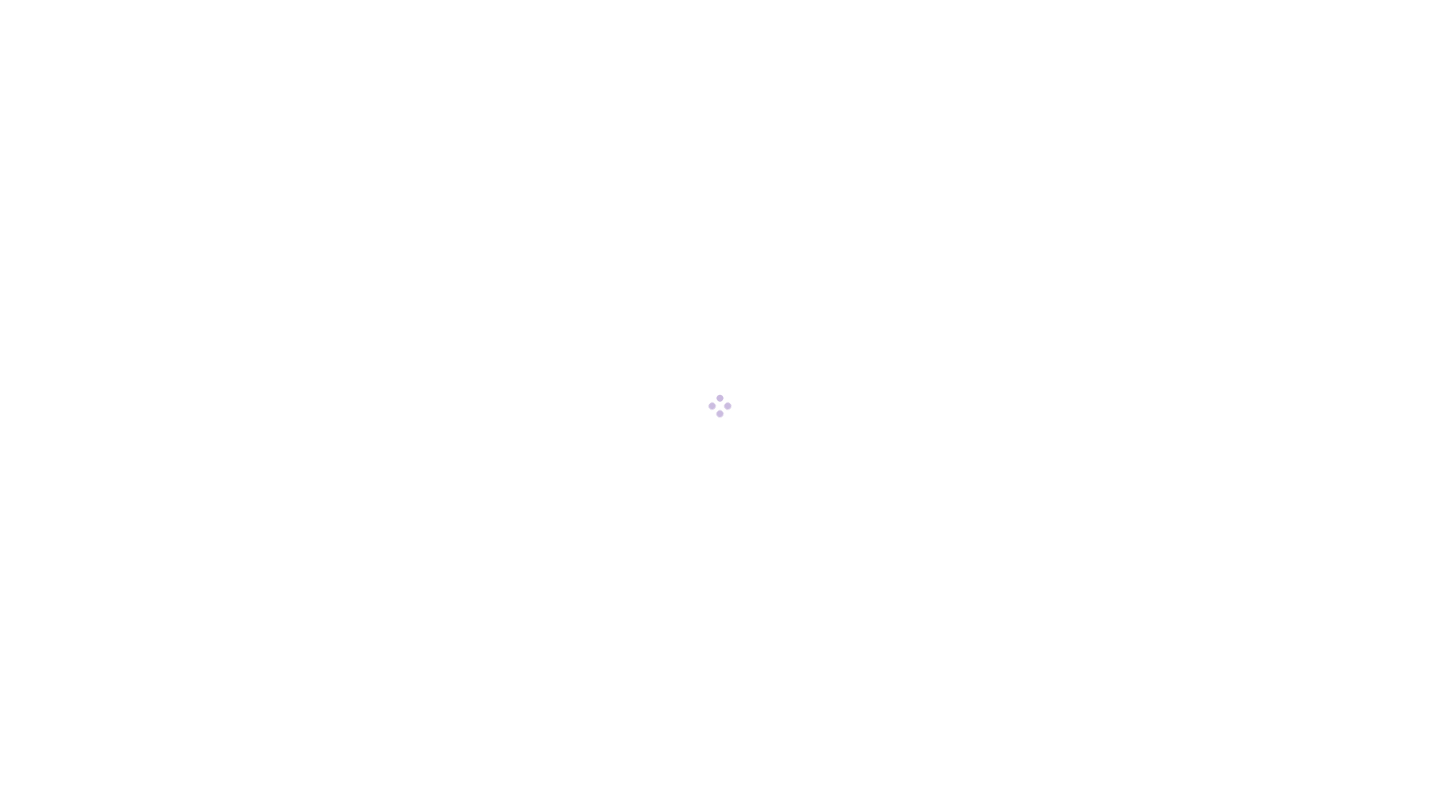 scroll, scrollTop: 0, scrollLeft: 0, axis: both 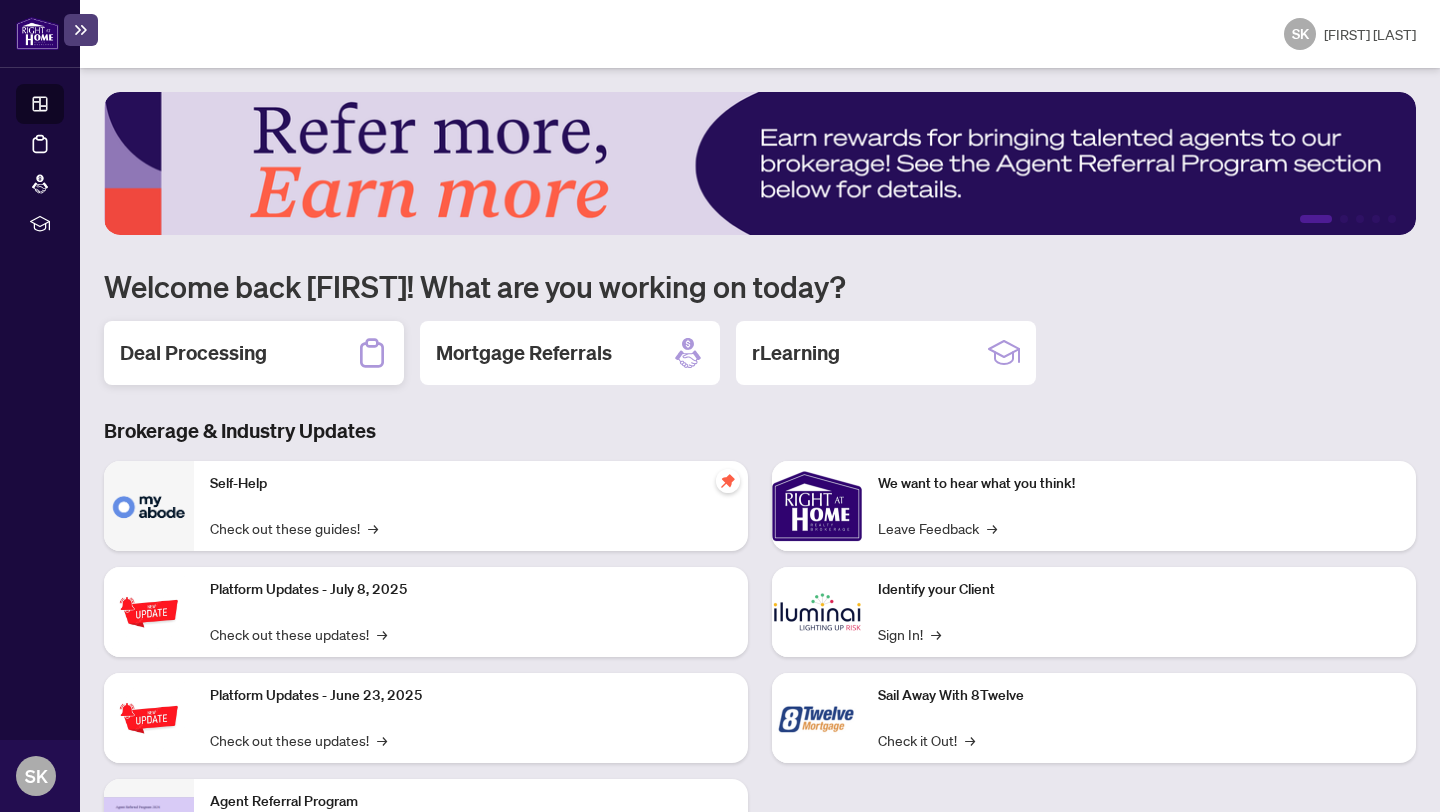 click on "Deal Processing" at bounding box center (193, 353) 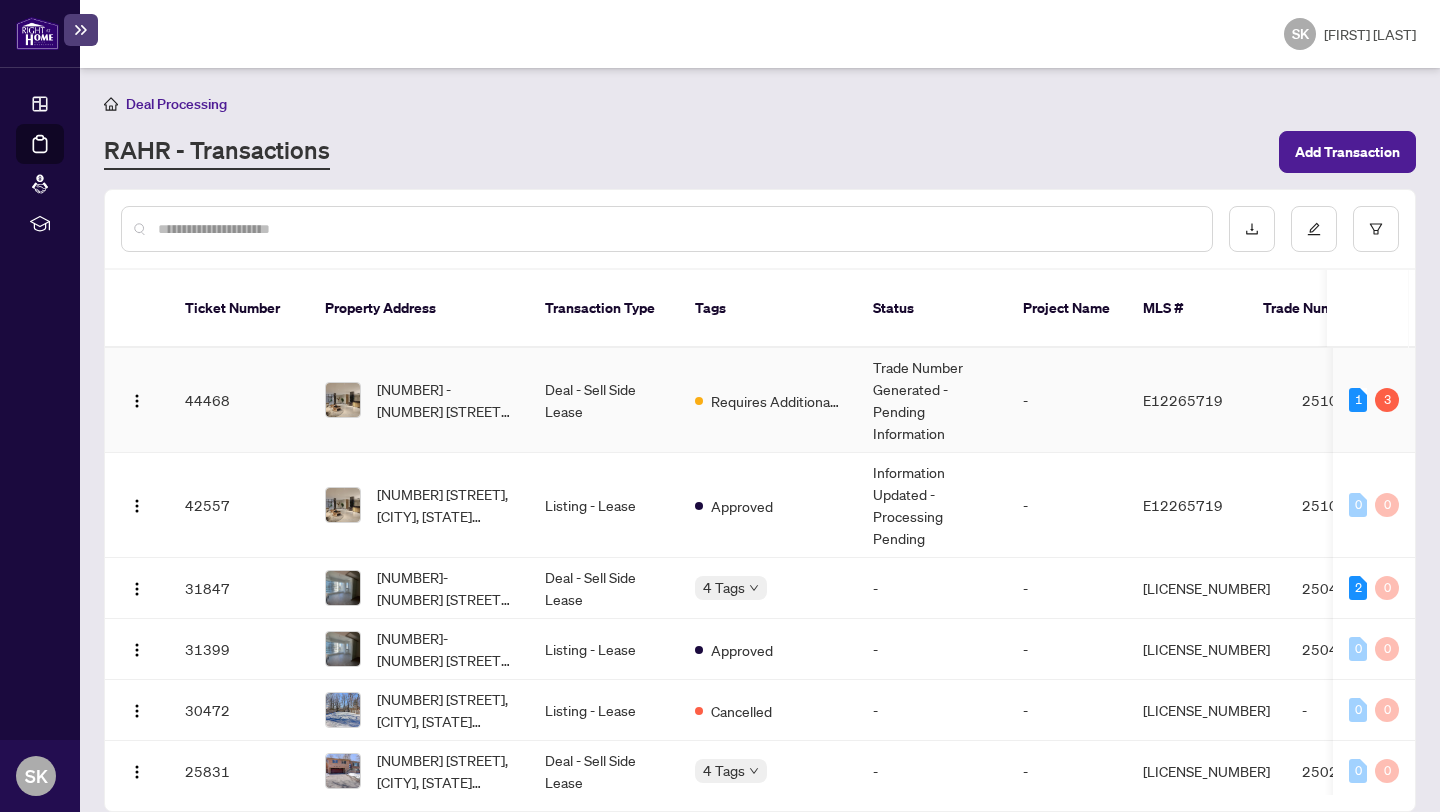 click on "Deal - Sell Side Lease" at bounding box center [604, 400] 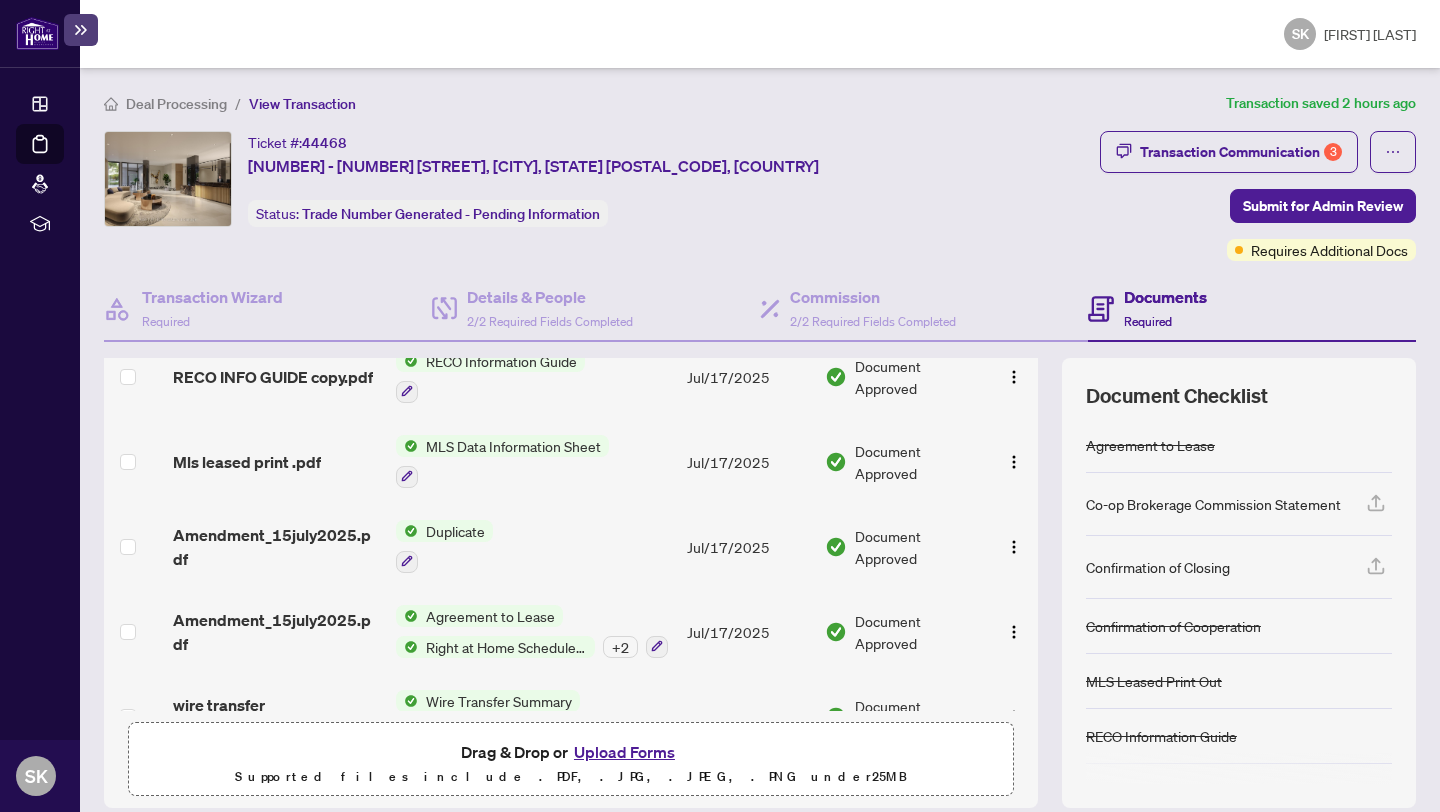scroll, scrollTop: 537, scrollLeft: 0, axis: vertical 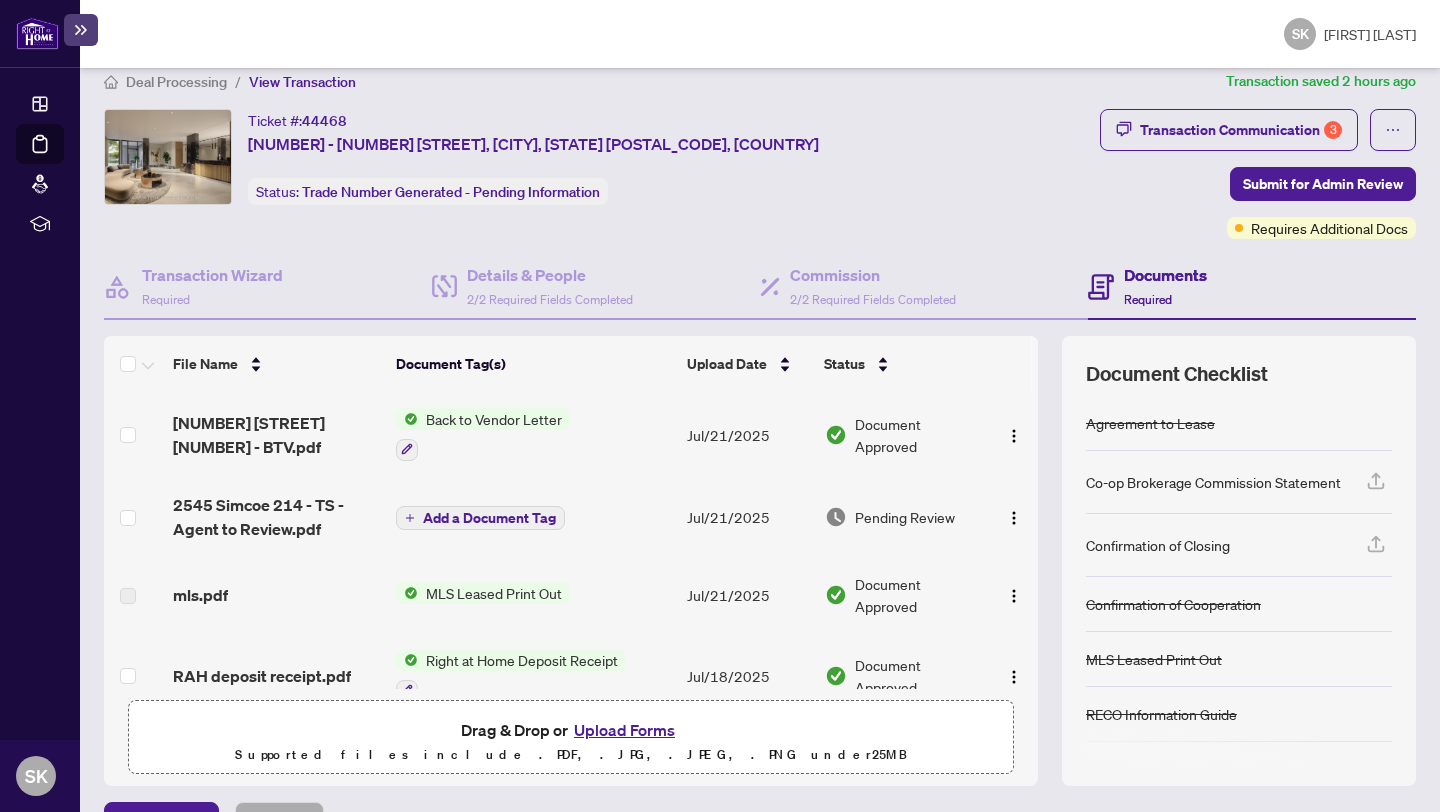 click on "Add a Document Tag" at bounding box center (489, 518) 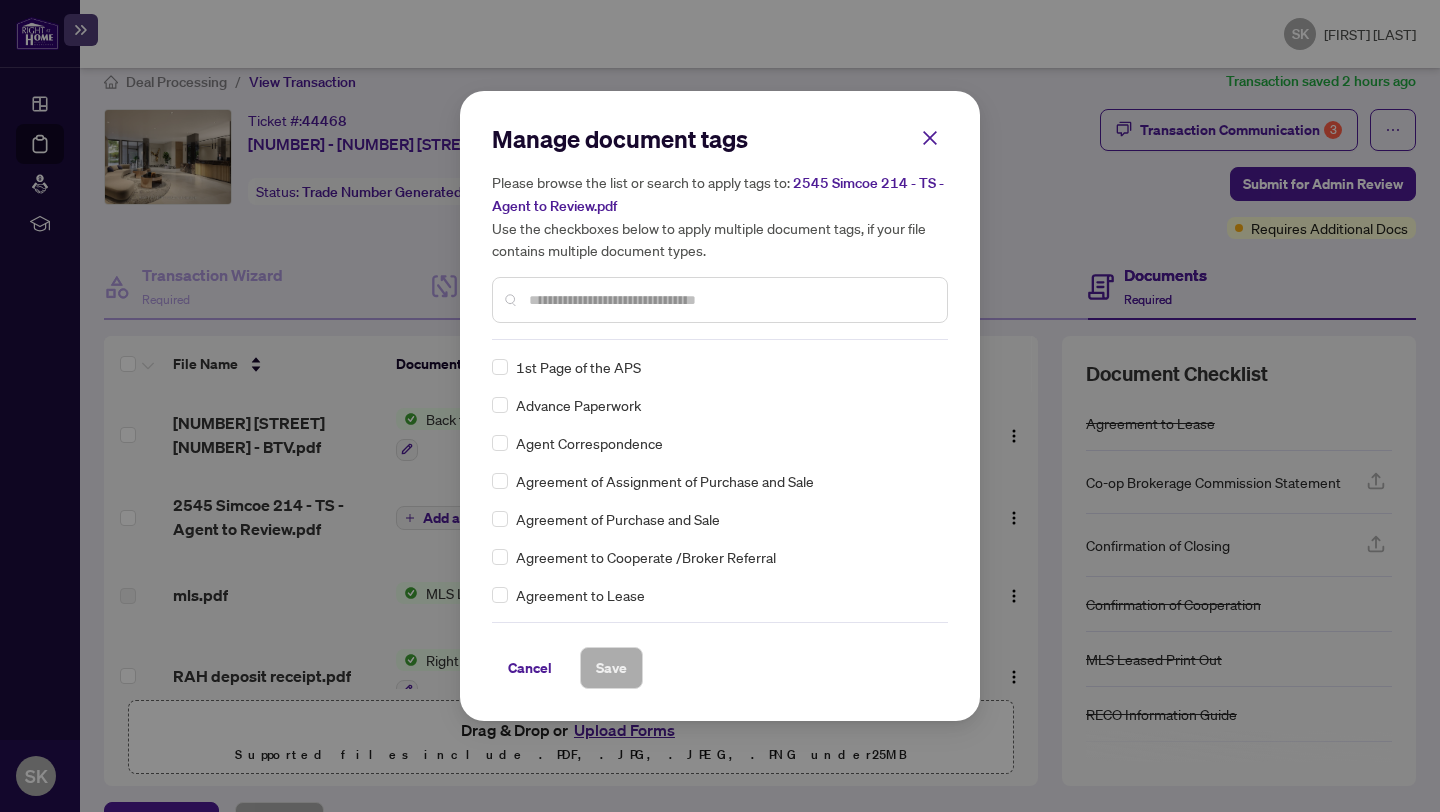 click 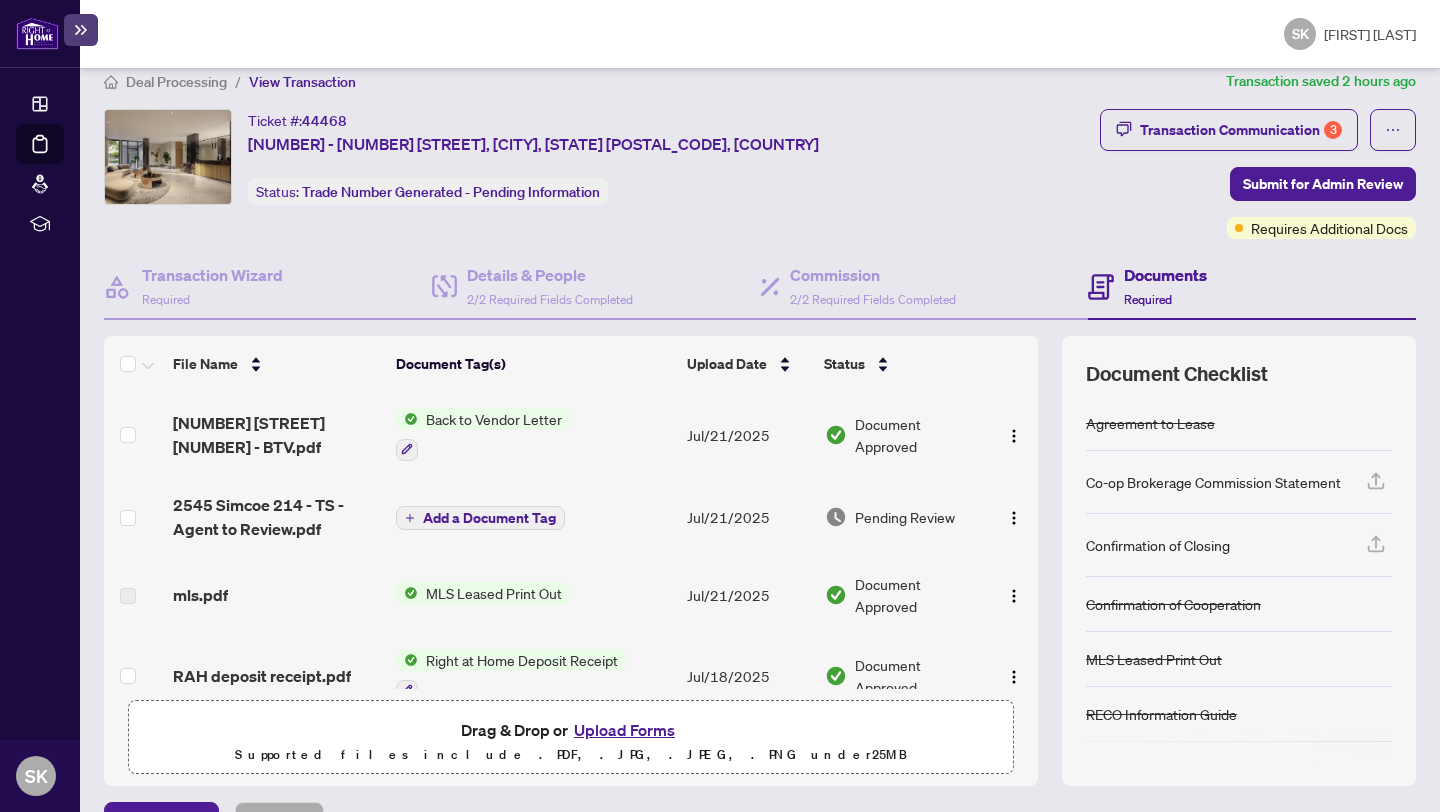 click on "Pending Review" at bounding box center [905, 517] 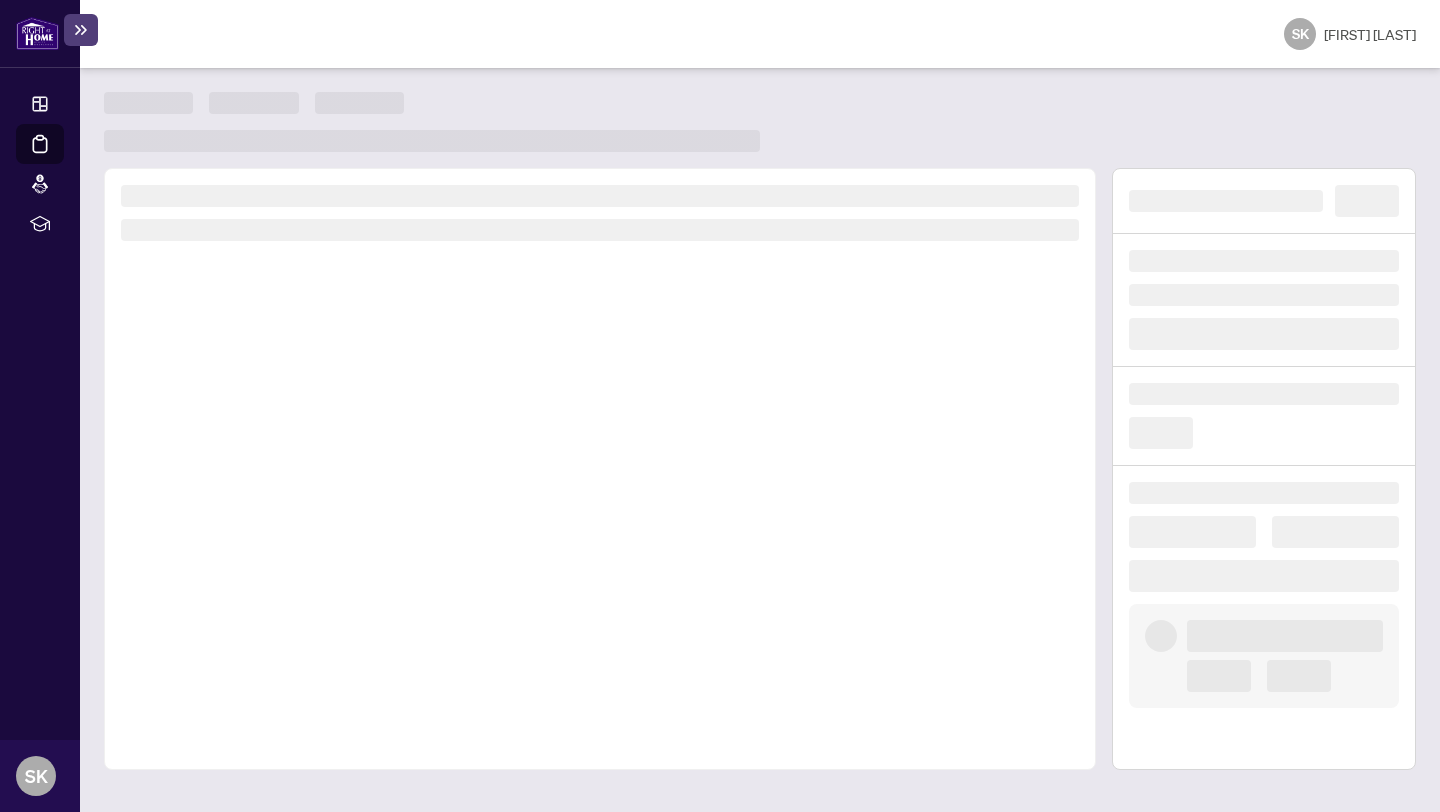 scroll, scrollTop: 0, scrollLeft: 0, axis: both 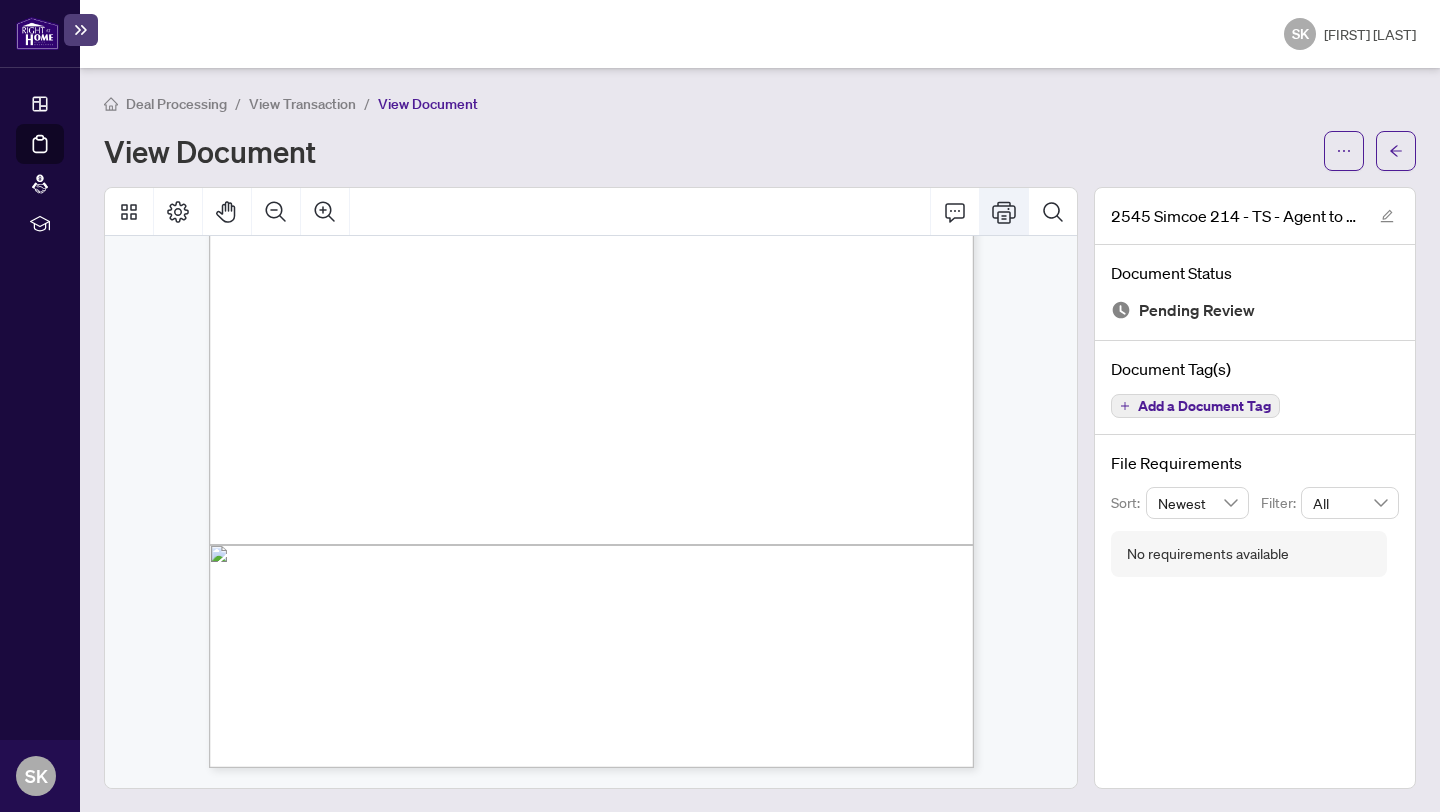 click 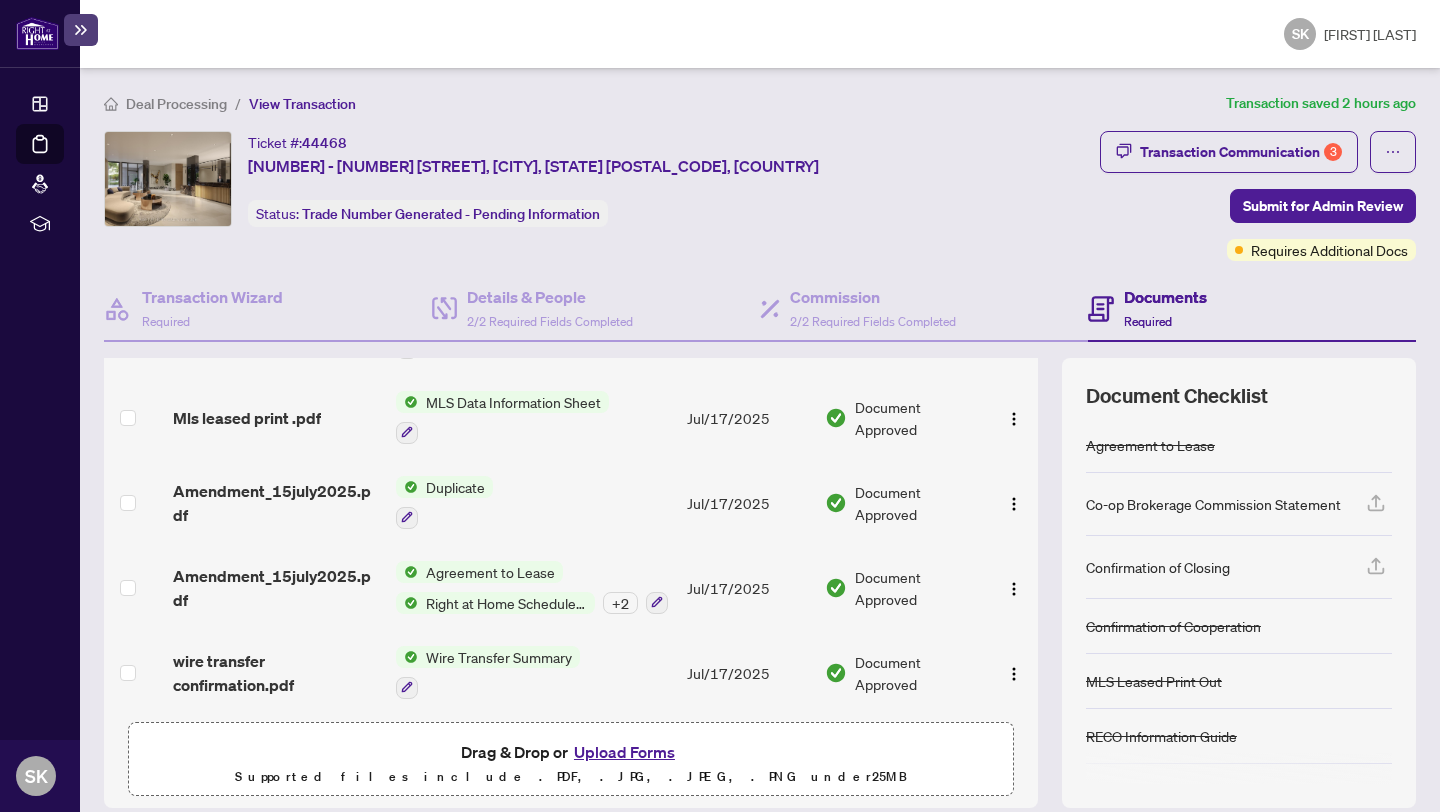scroll, scrollTop: 537, scrollLeft: 0, axis: vertical 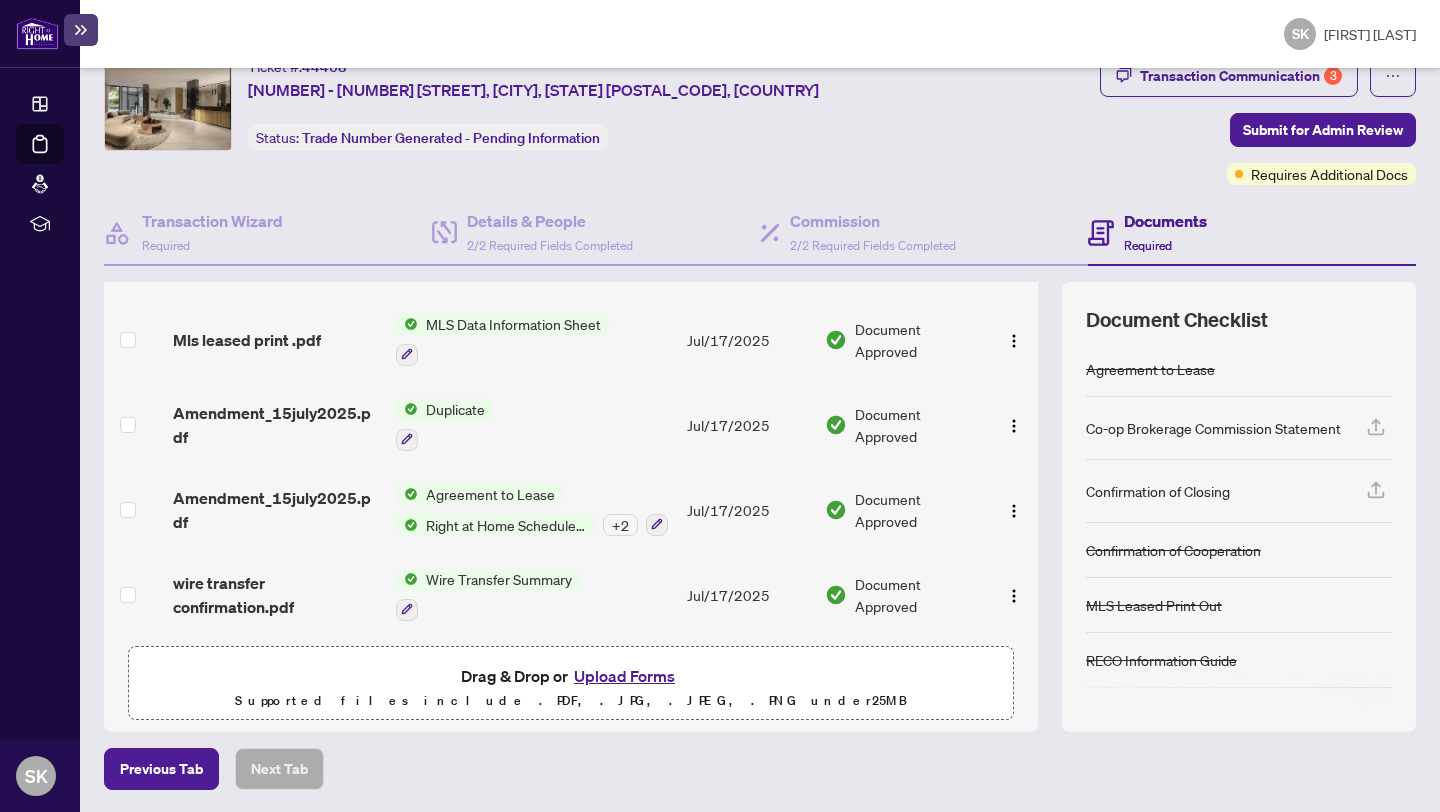 click on "Upload Forms" at bounding box center [624, 676] 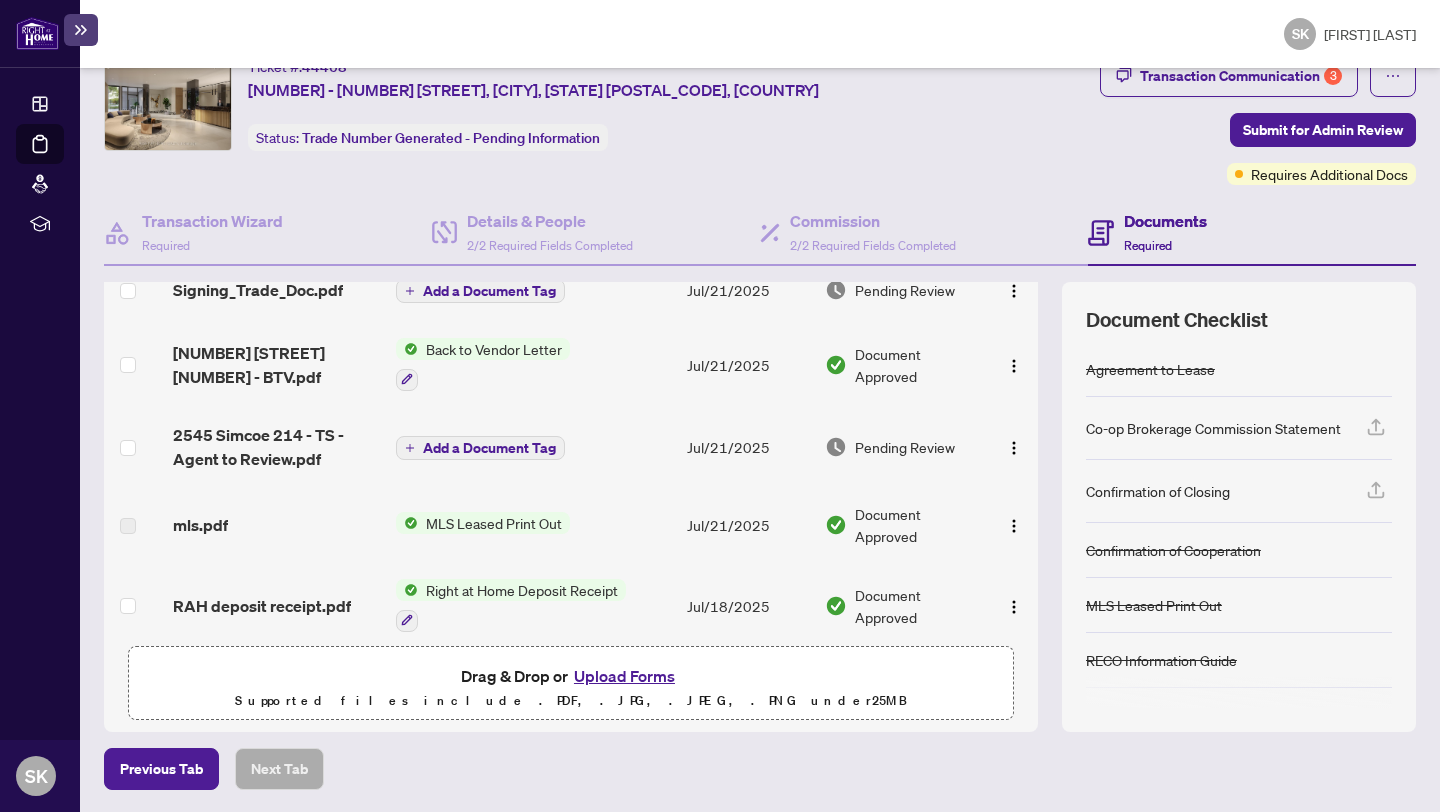 scroll, scrollTop: 0, scrollLeft: 0, axis: both 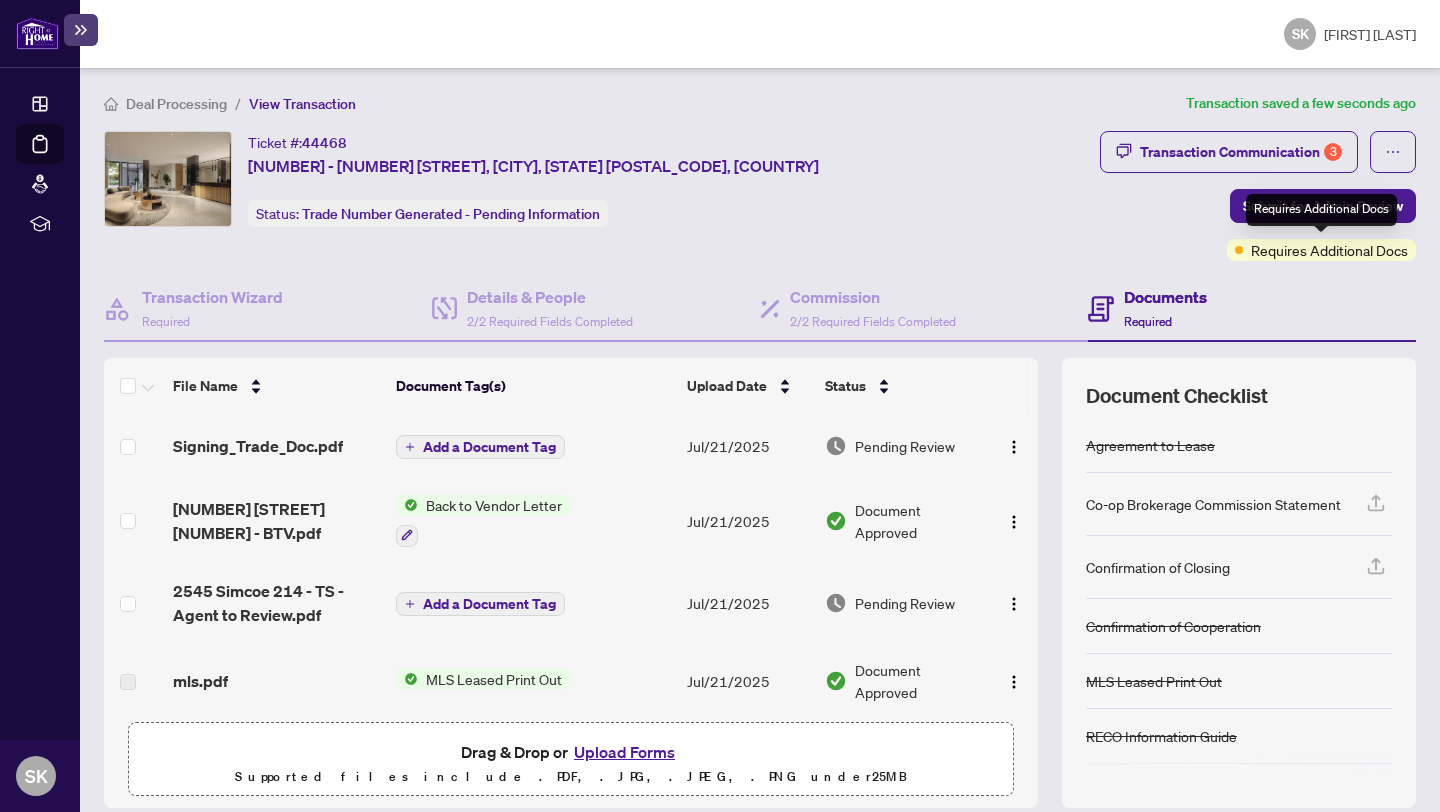 click on "Requires Additional Docs" at bounding box center (1329, 250) 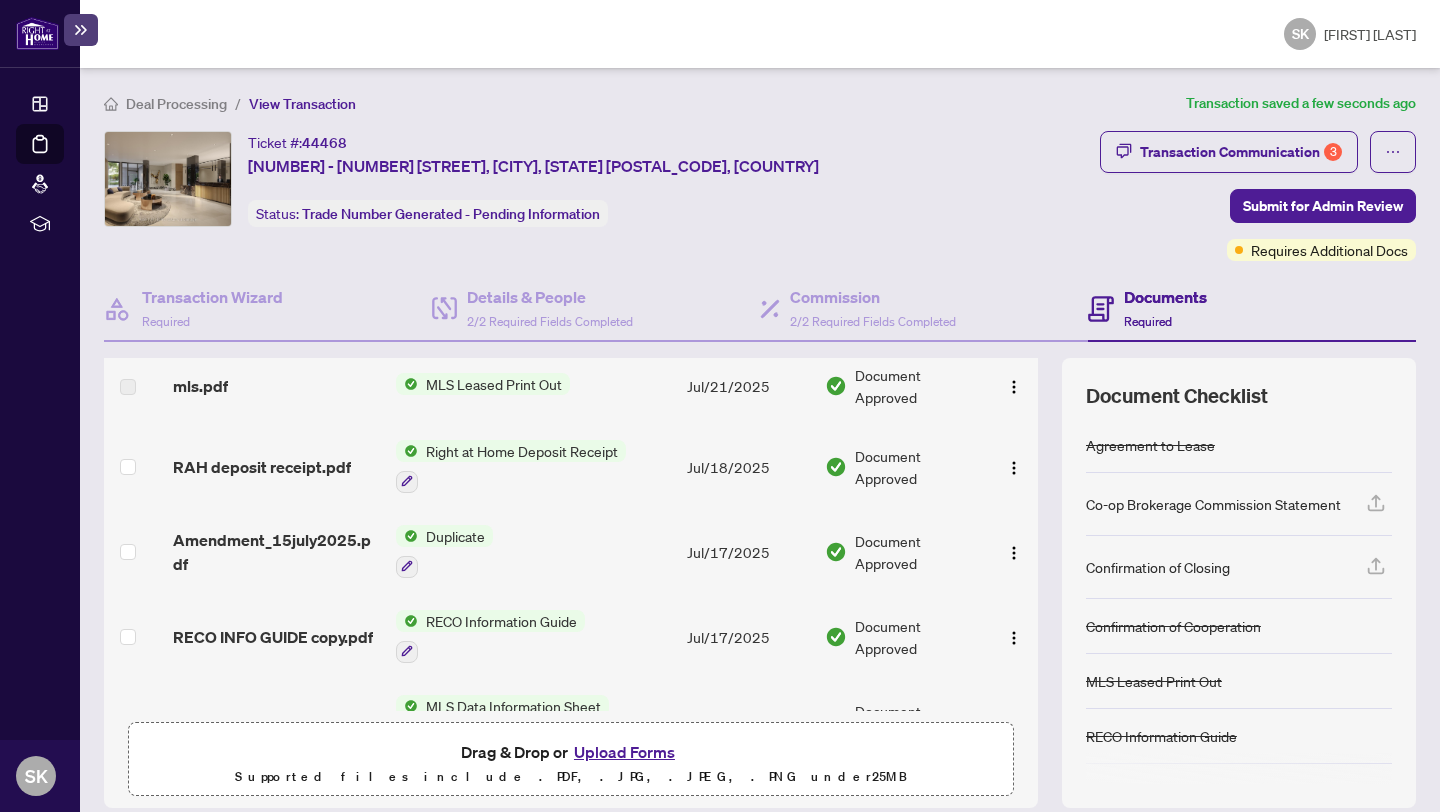 scroll, scrollTop: 601, scrollLeft: 0, axis: vertical 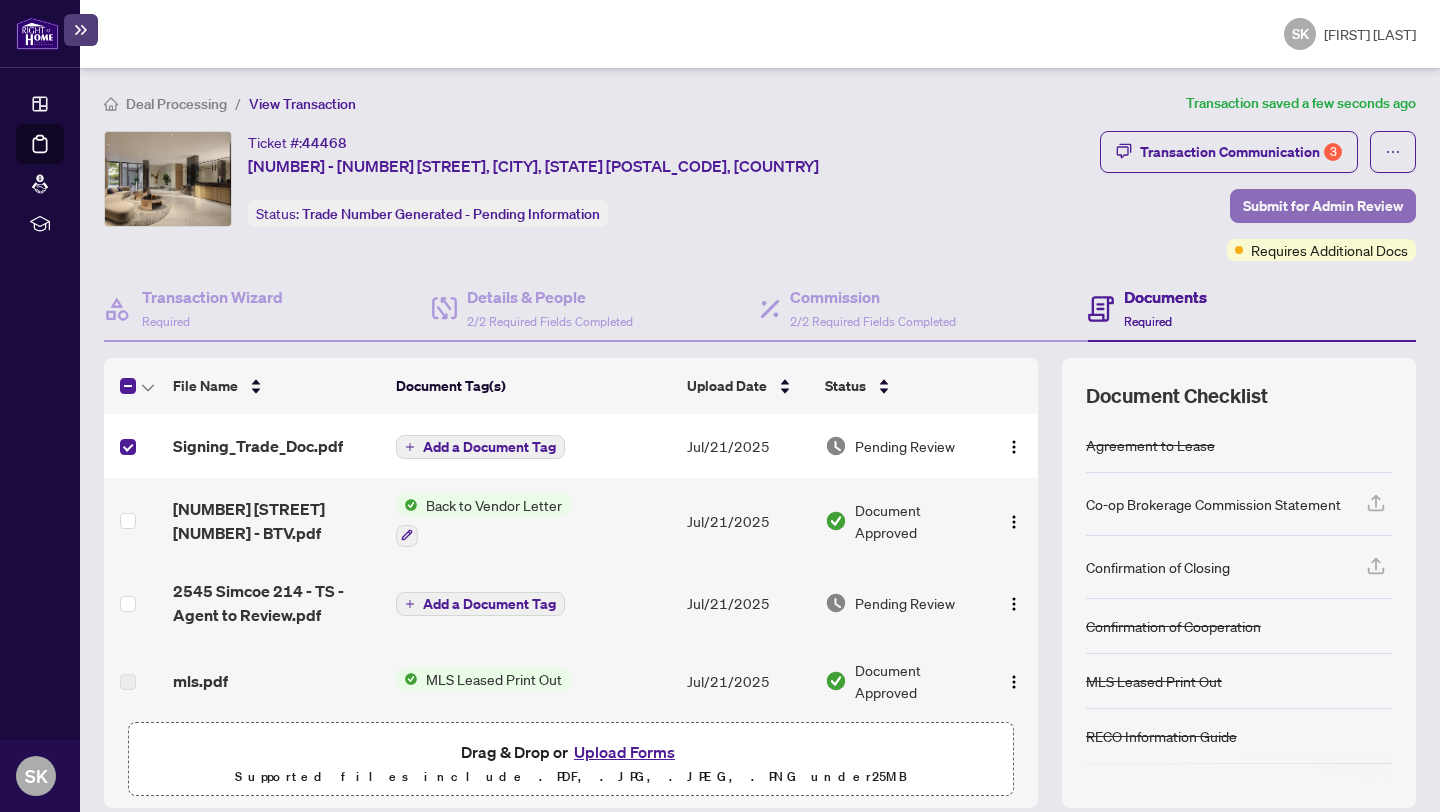 click on "Submit for Admin Review" at bounding box center [1323, 206] 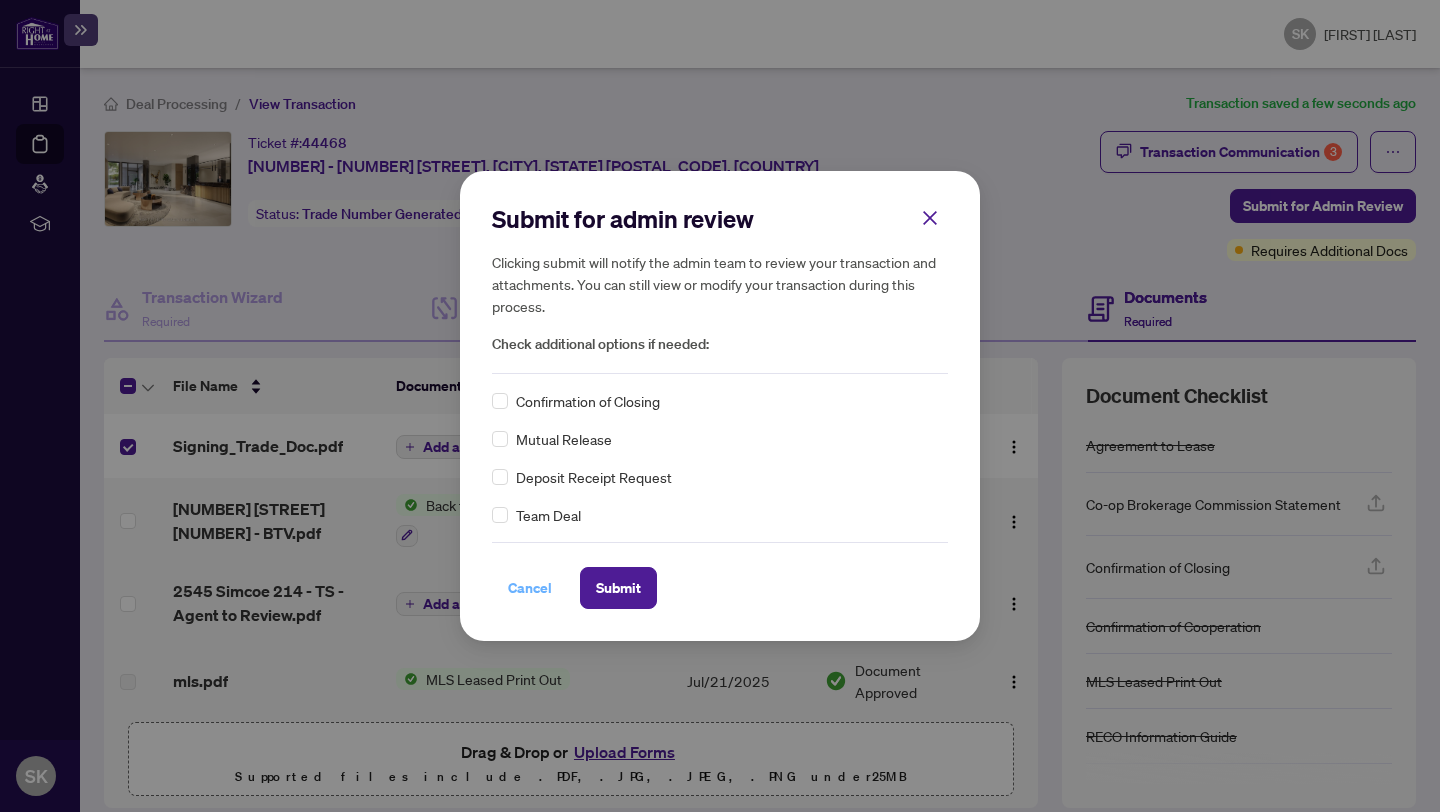 click on "Cancel" at bounding box center (530, 588) 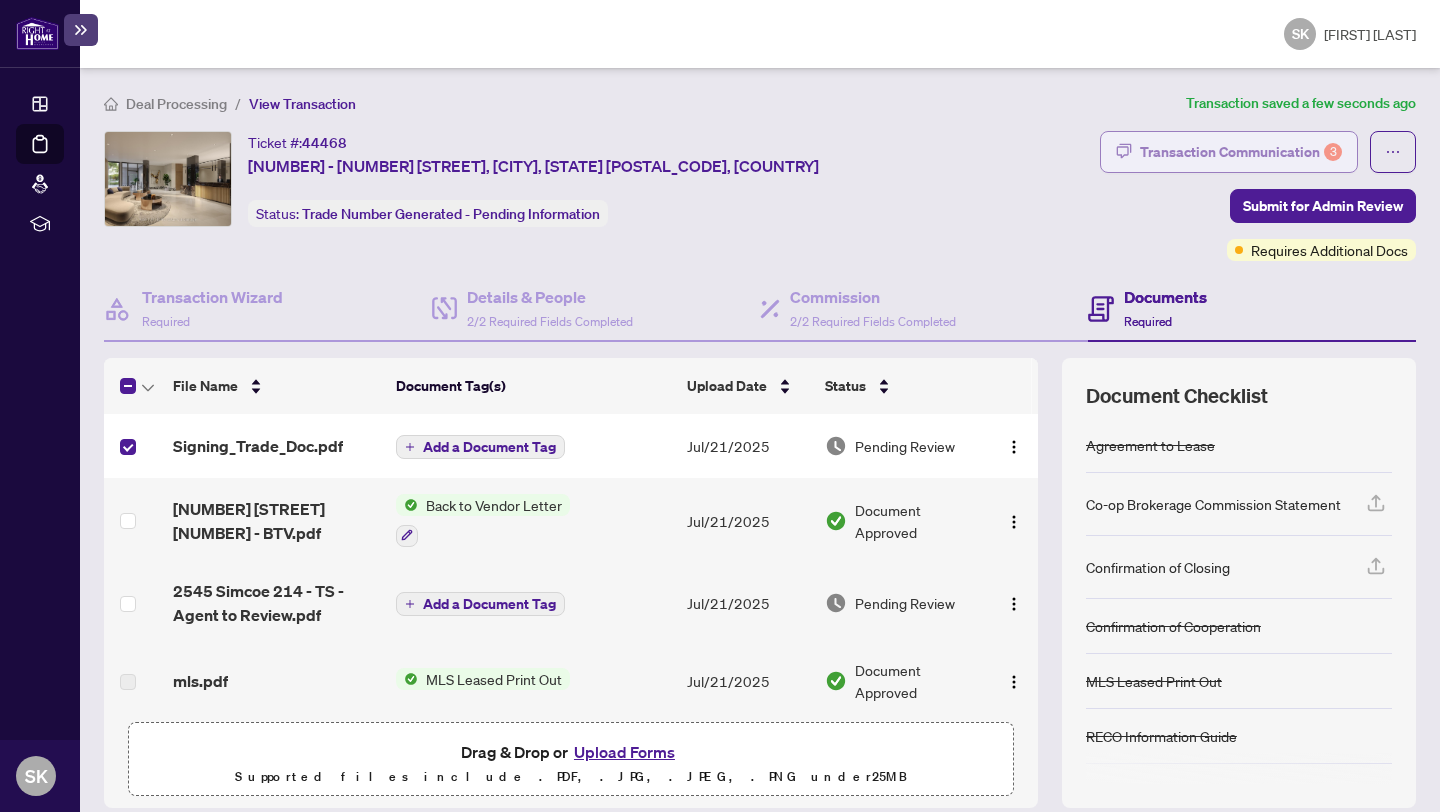 click on "Transaction Communication 3" at bounding box center (1241, 152) 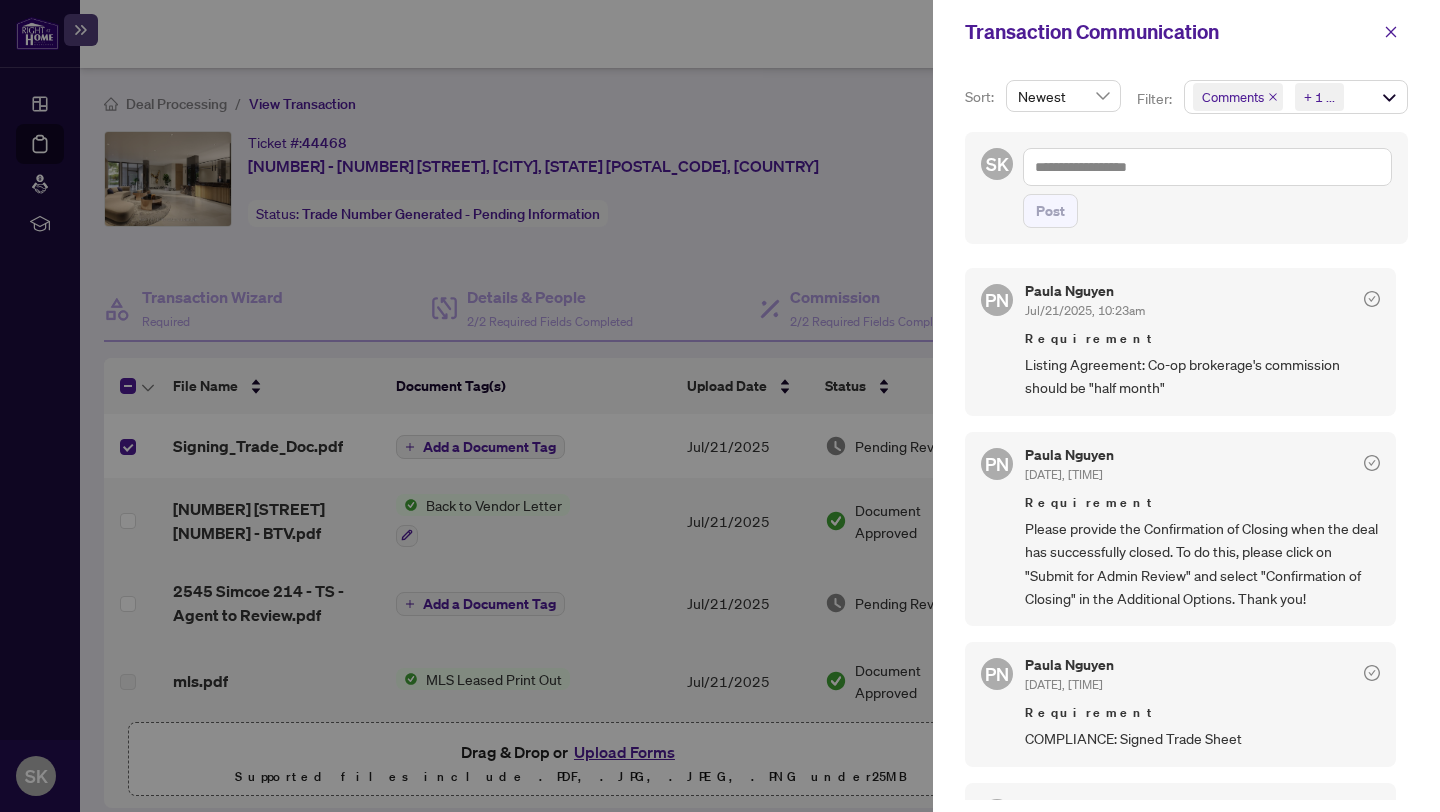 click at bounding box center (720, 406) 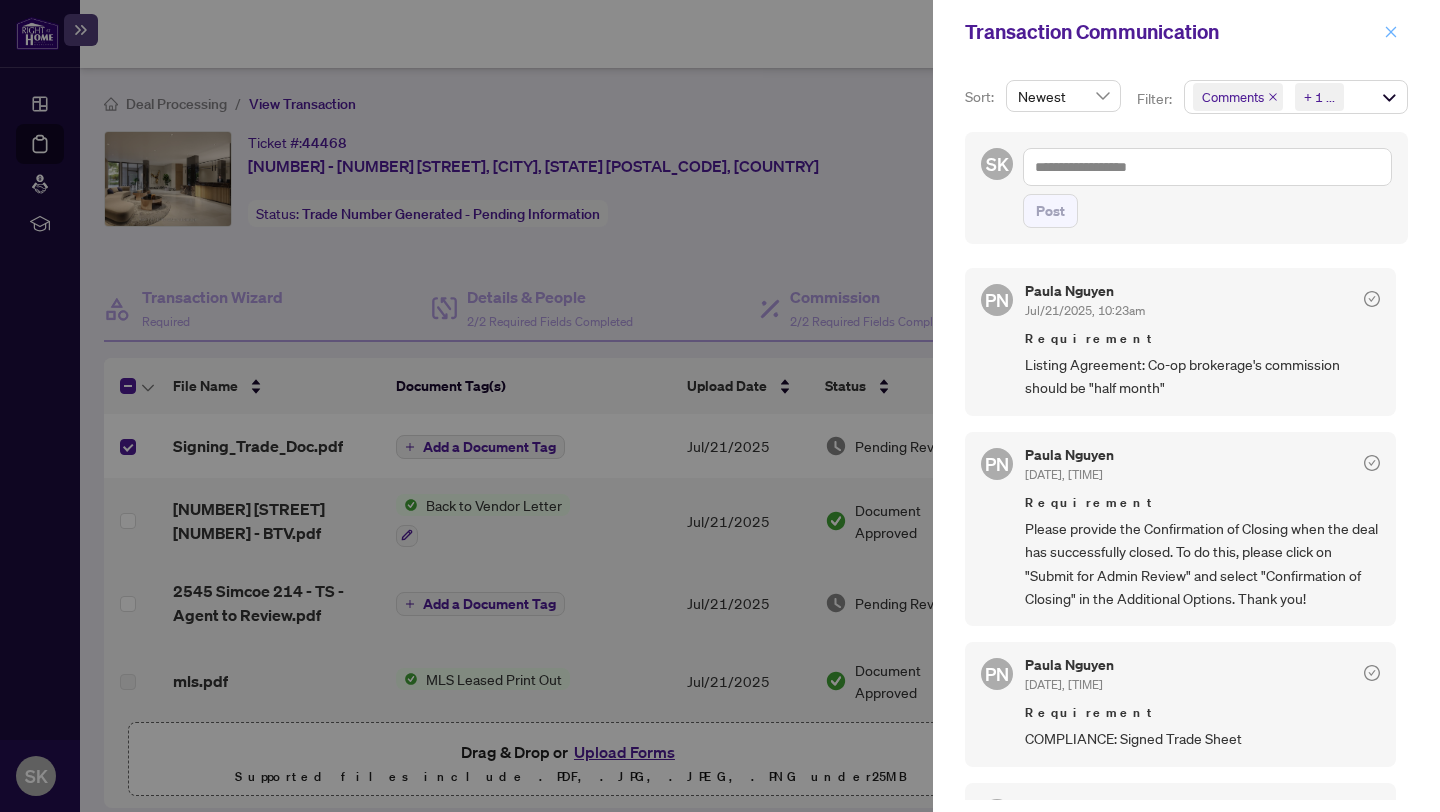 click 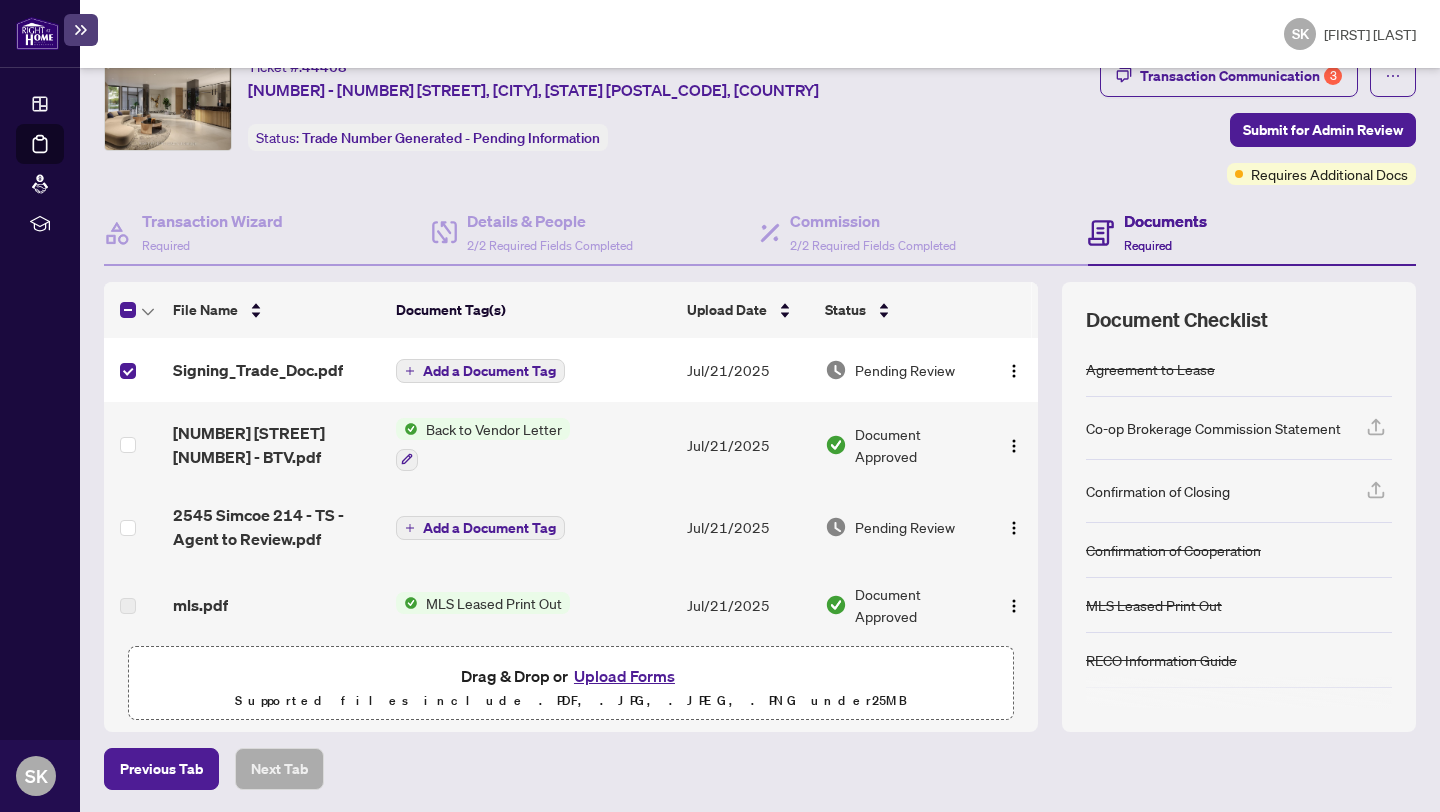 scroll, scrollTop: 0, scrollLeft: 0, axis: both 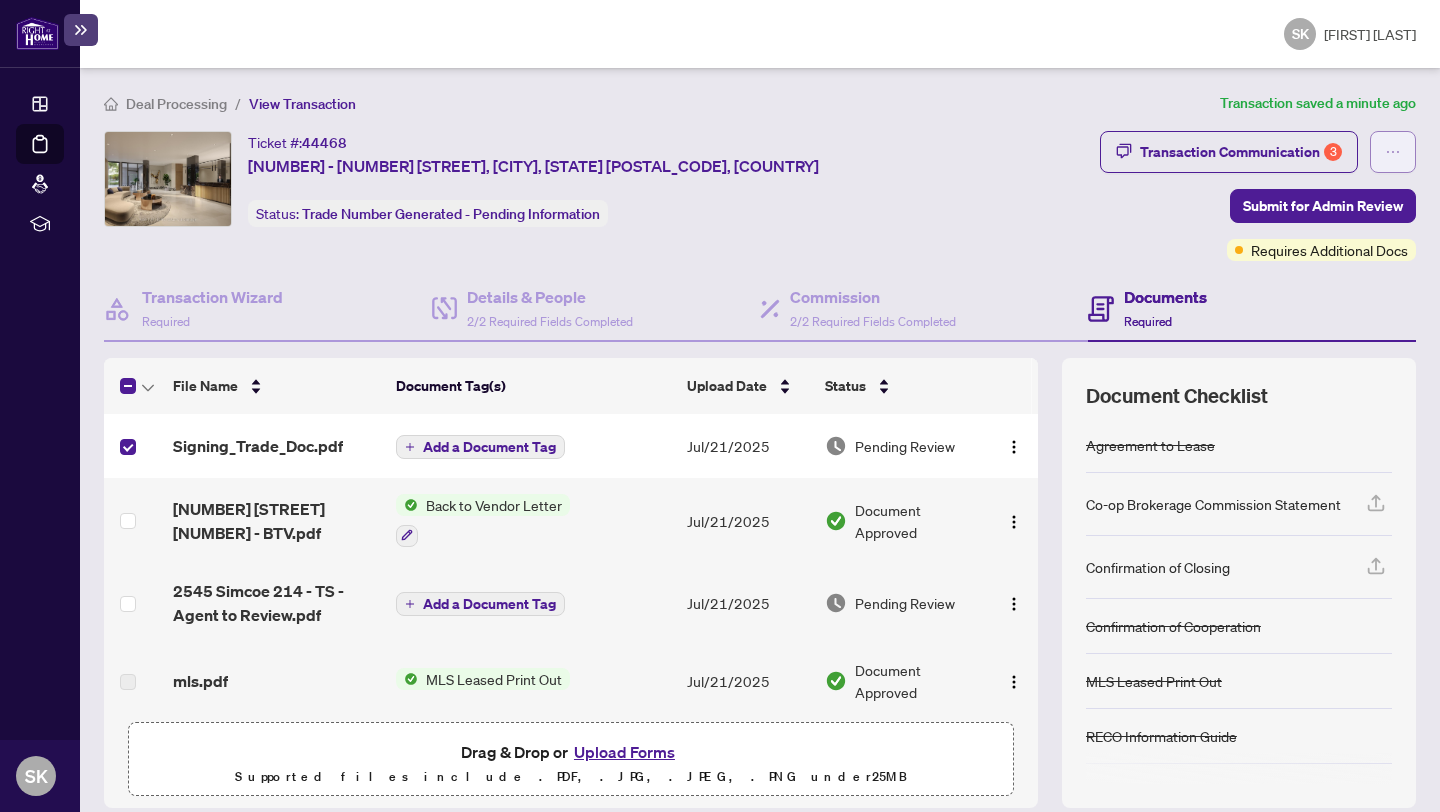 click 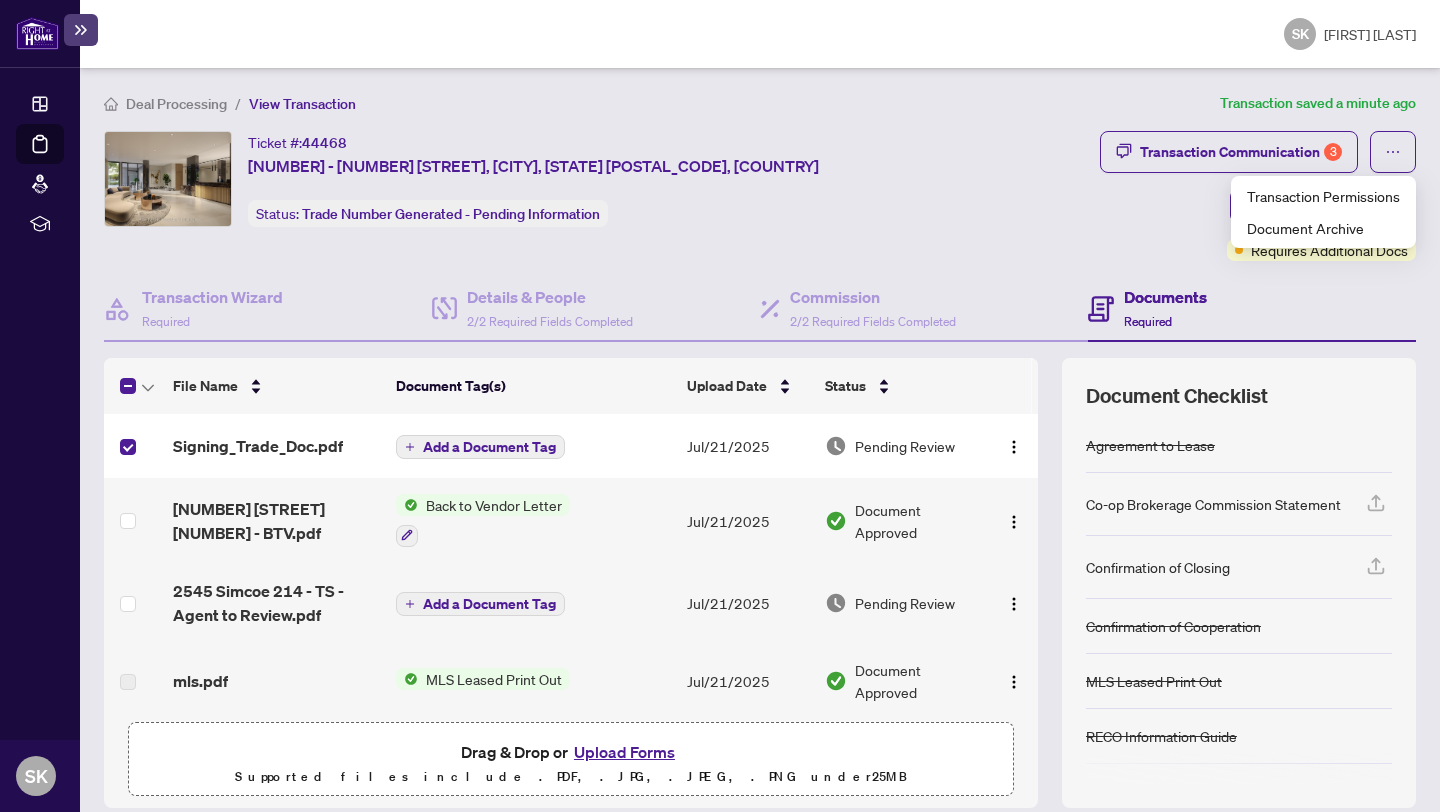 click on "Transaction Communication 3 Submit for Admin Review Requires Additional Docs" at bounding box center (1258, 196) 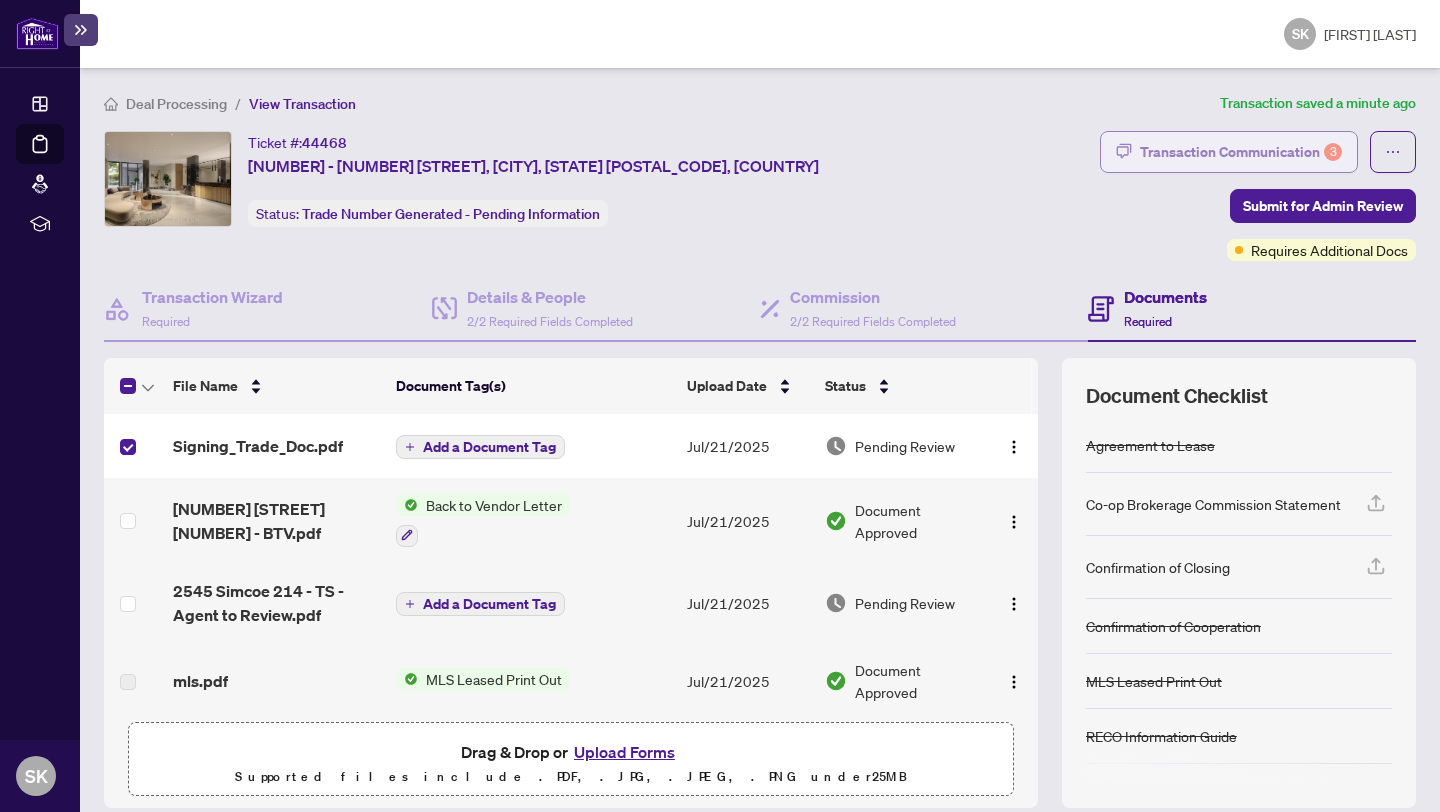 click on "Transaction Communication 3" at bounding box center (1241, 152) 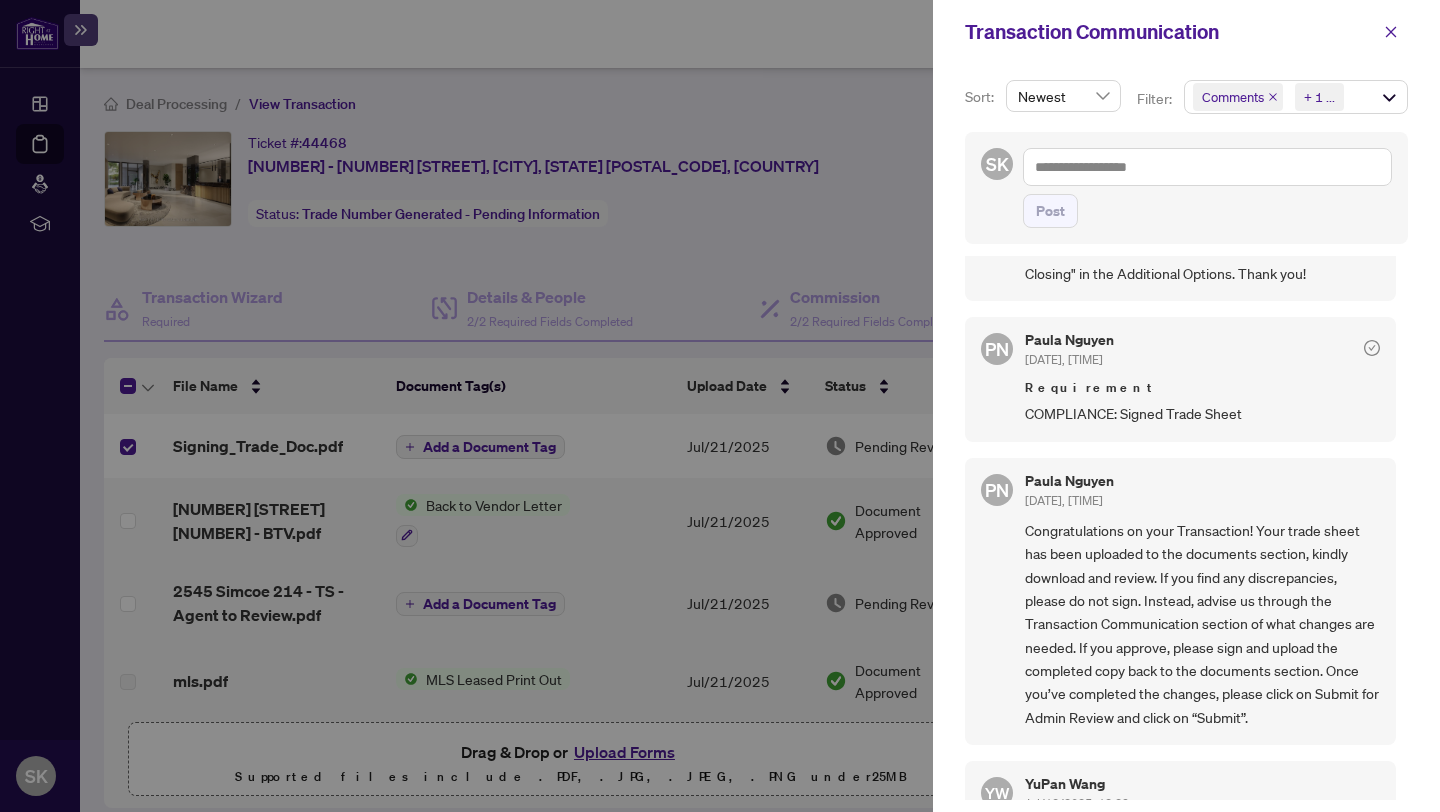 scroll, scrollTop: 0, scrollLeft: 0, axis: both 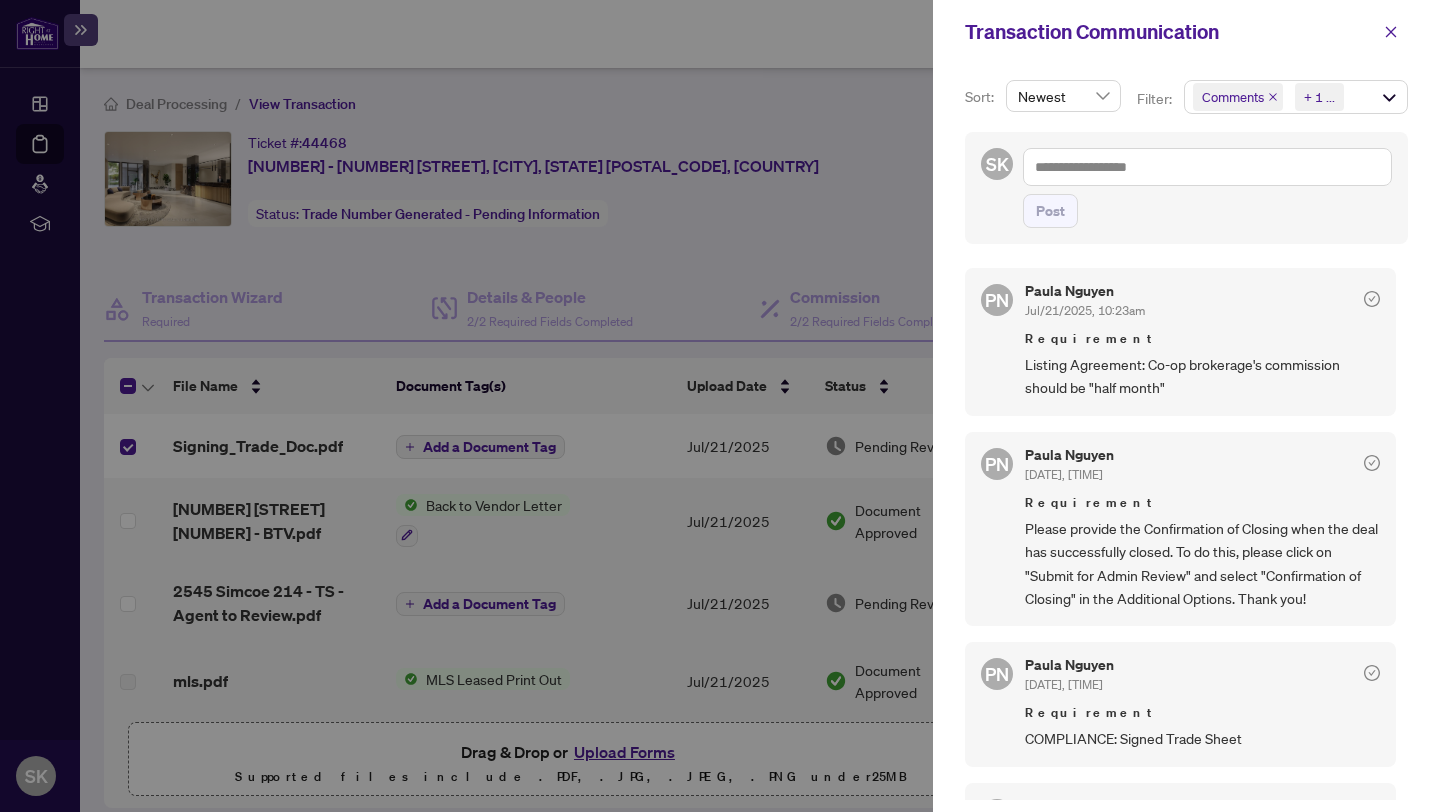 click at bounding box center [720, 406] 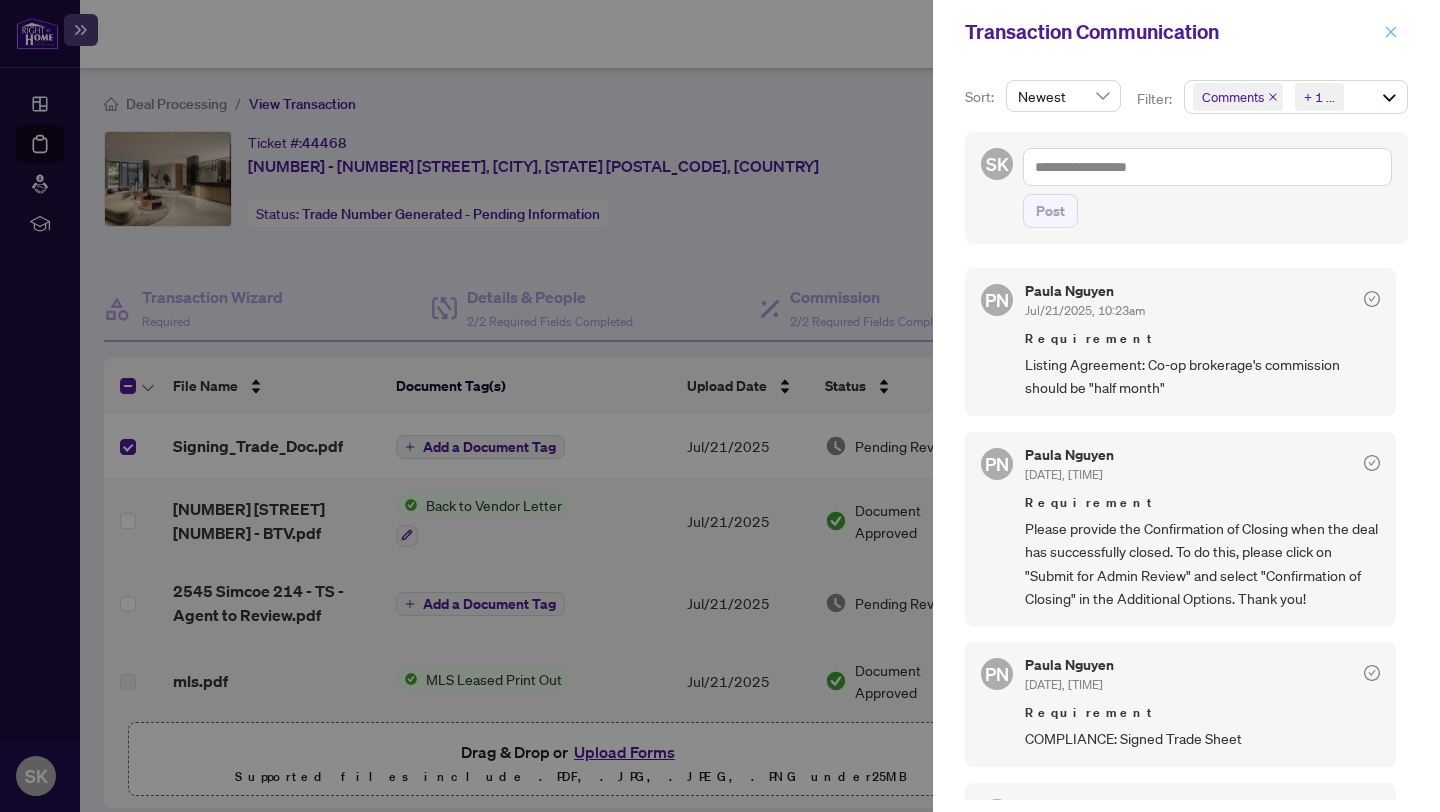 click at bounding box center (1391, 32) 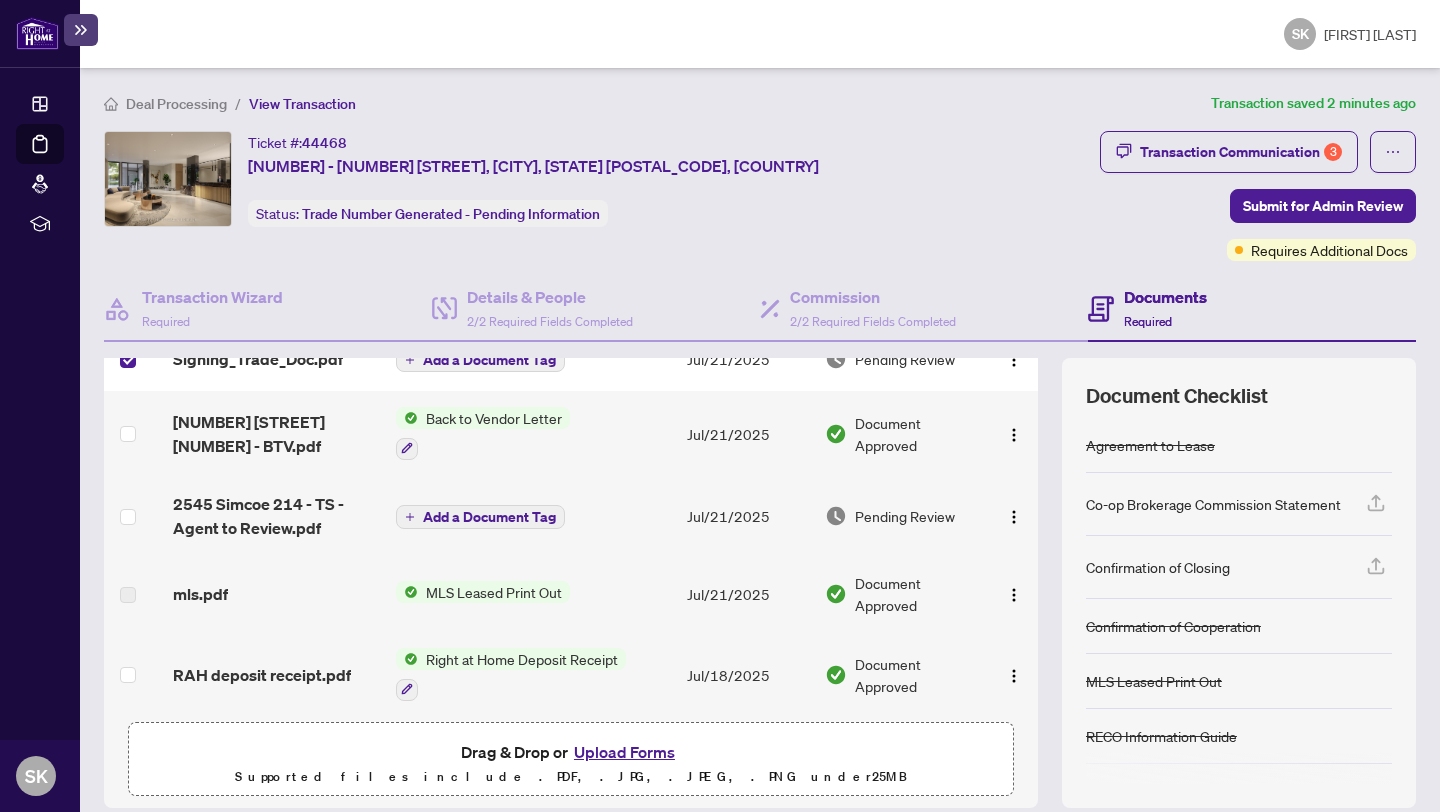scroll, scrollTop: 0, scrollLeft: 0, axis: both 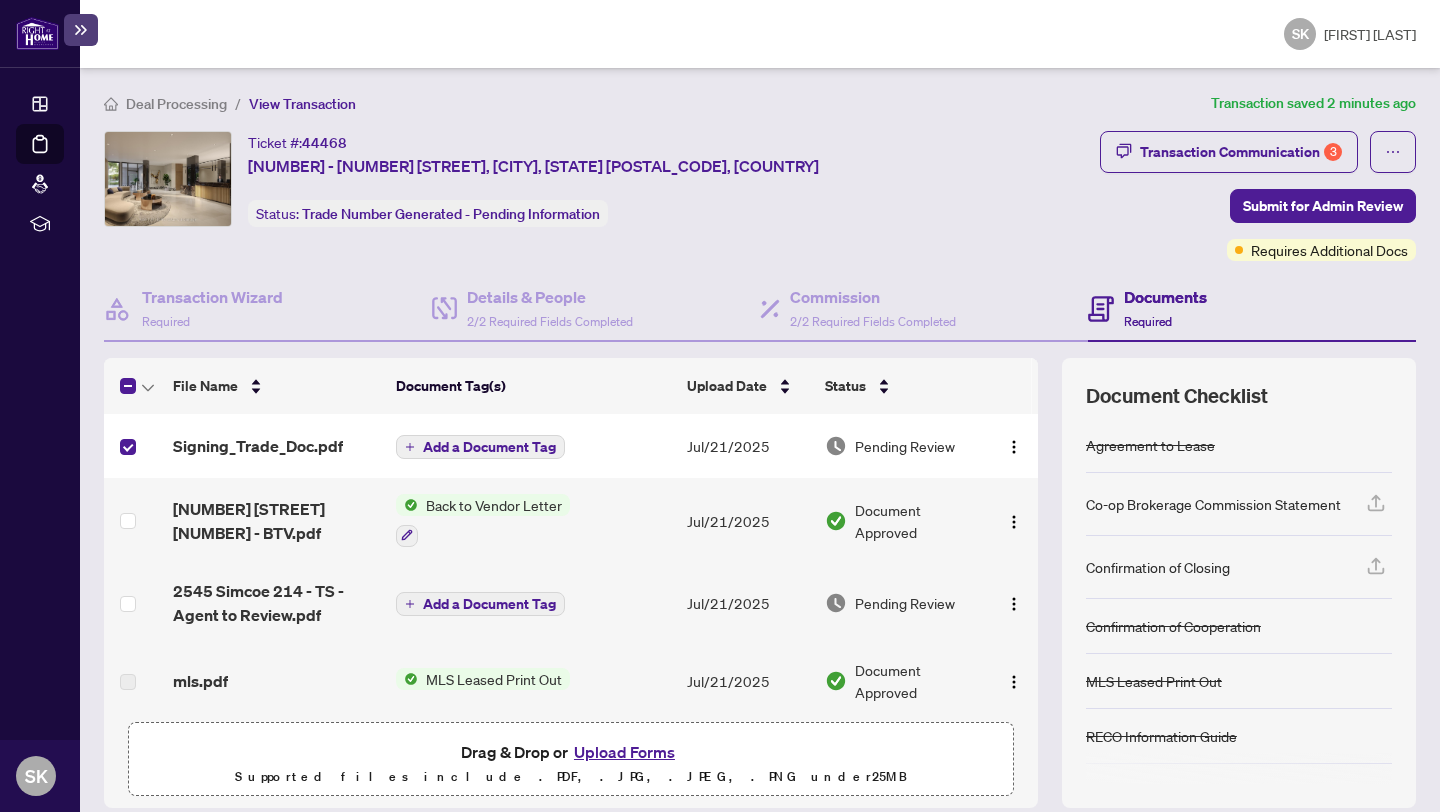 click on "Documents Required" at bounding box center [1147, 308] 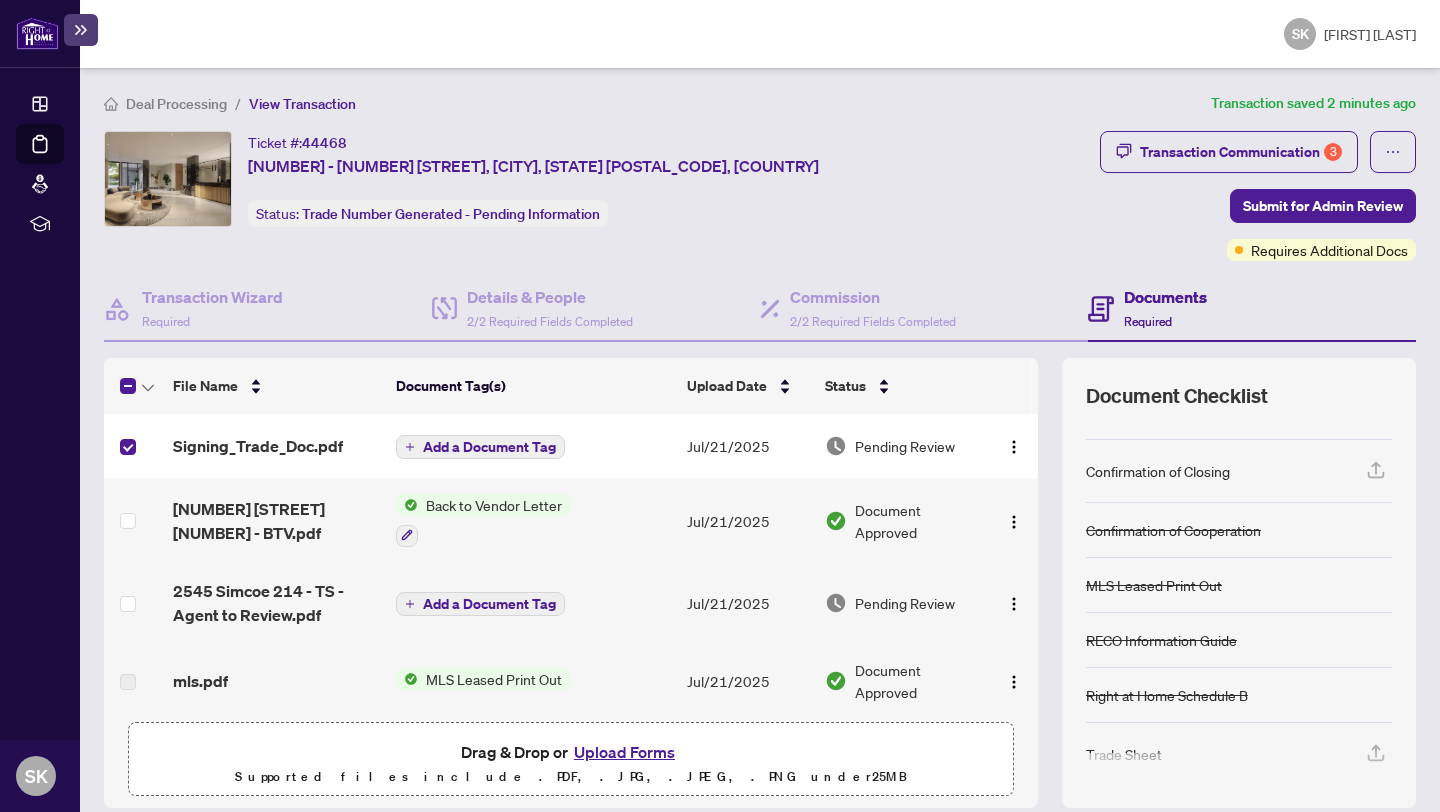 scroll, scrollTop: 103, scrollLeft: 0, axis: vertical 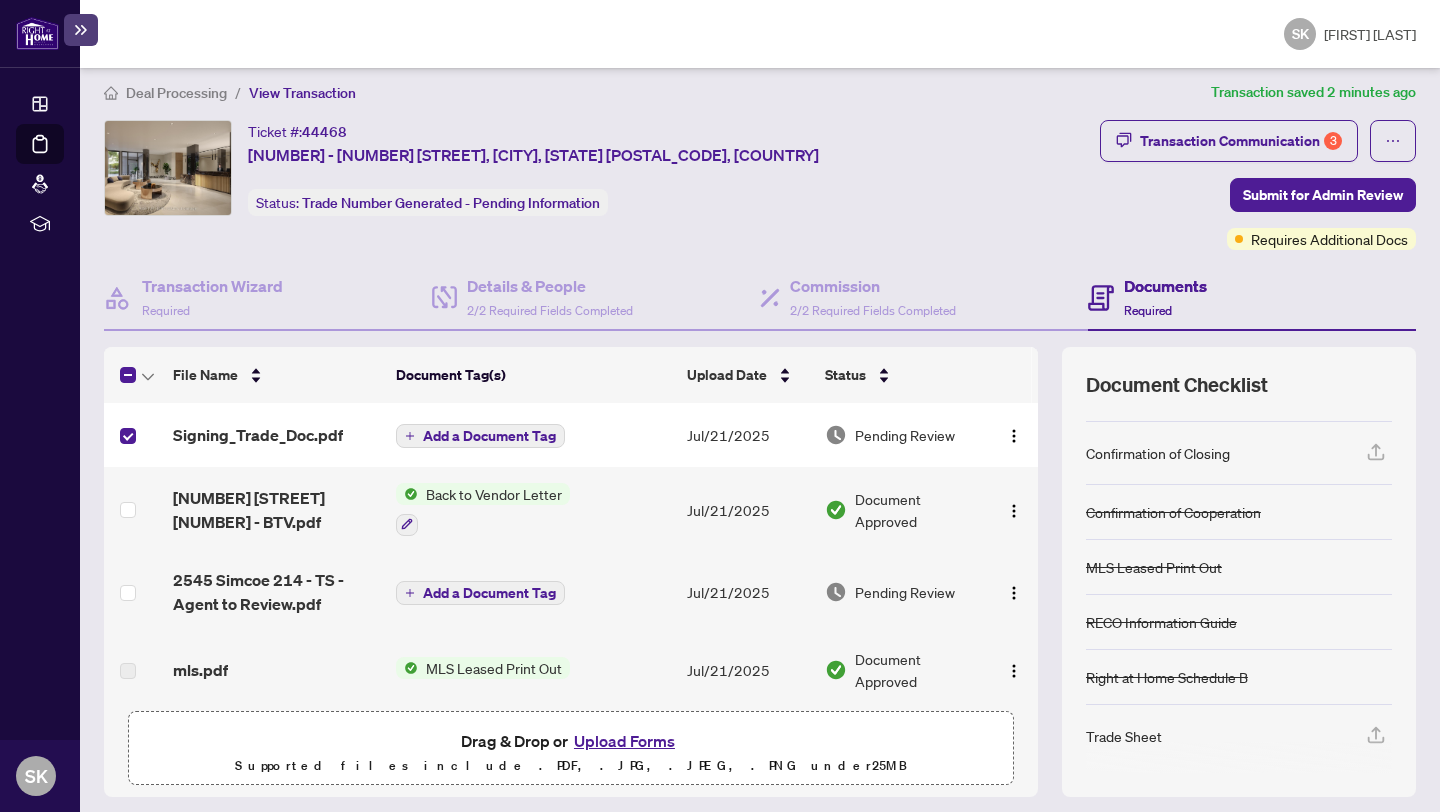 click on "Confirmation of Closing" at bounding box center [1158, 453] 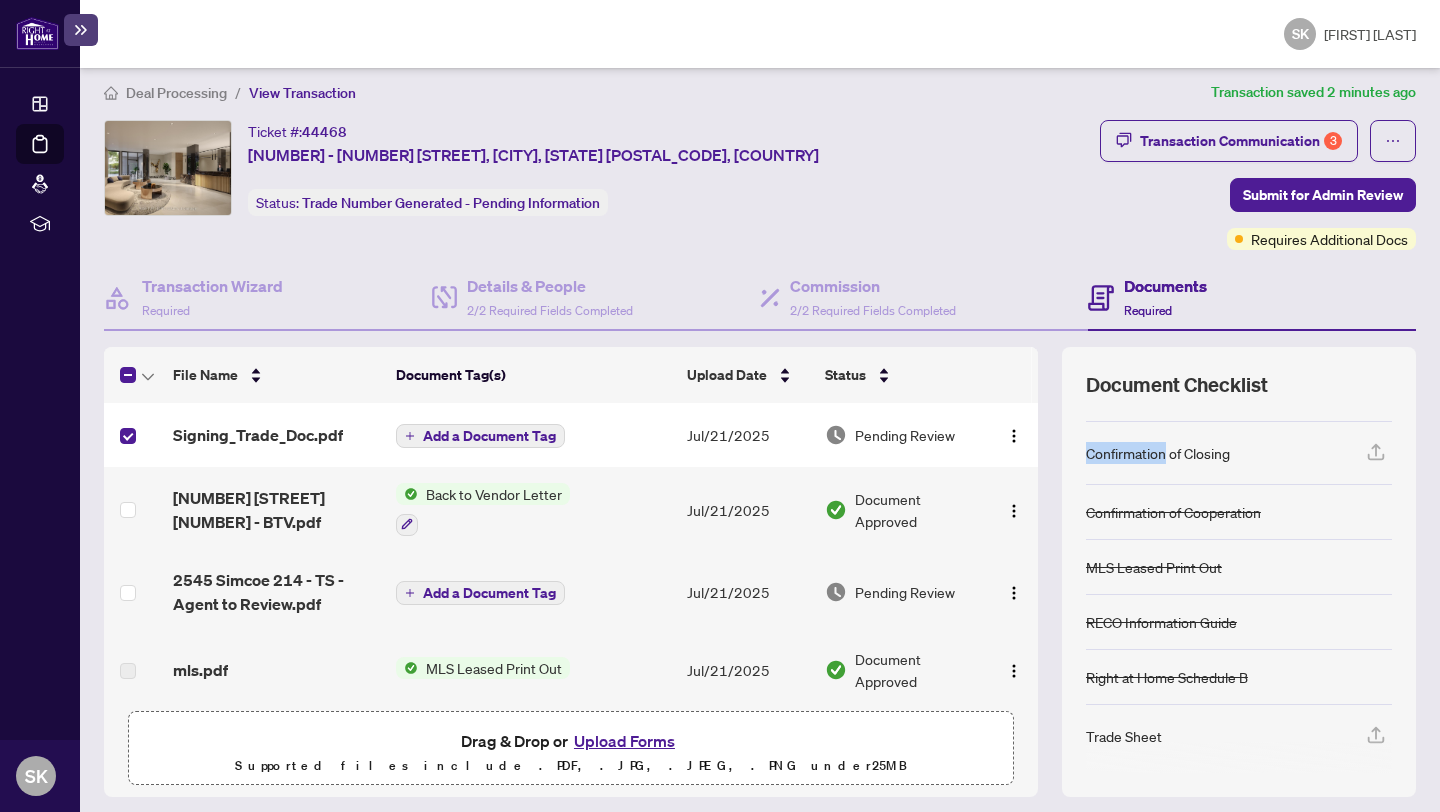 click on "Confirmation of Closing" at bounding box center [1158, 453] 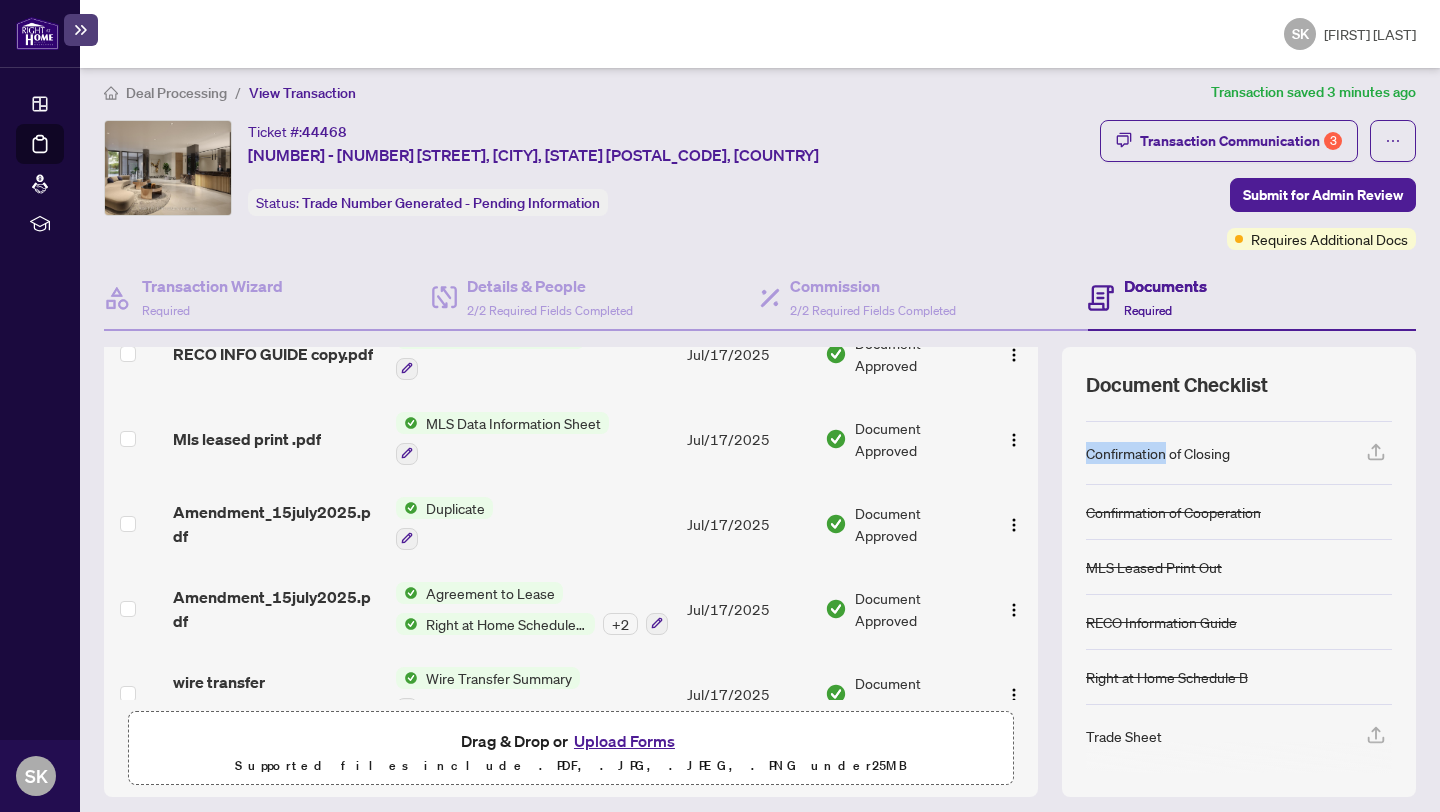scroll, scrollTop: 601, scrollLeft: 0, axis: vertical 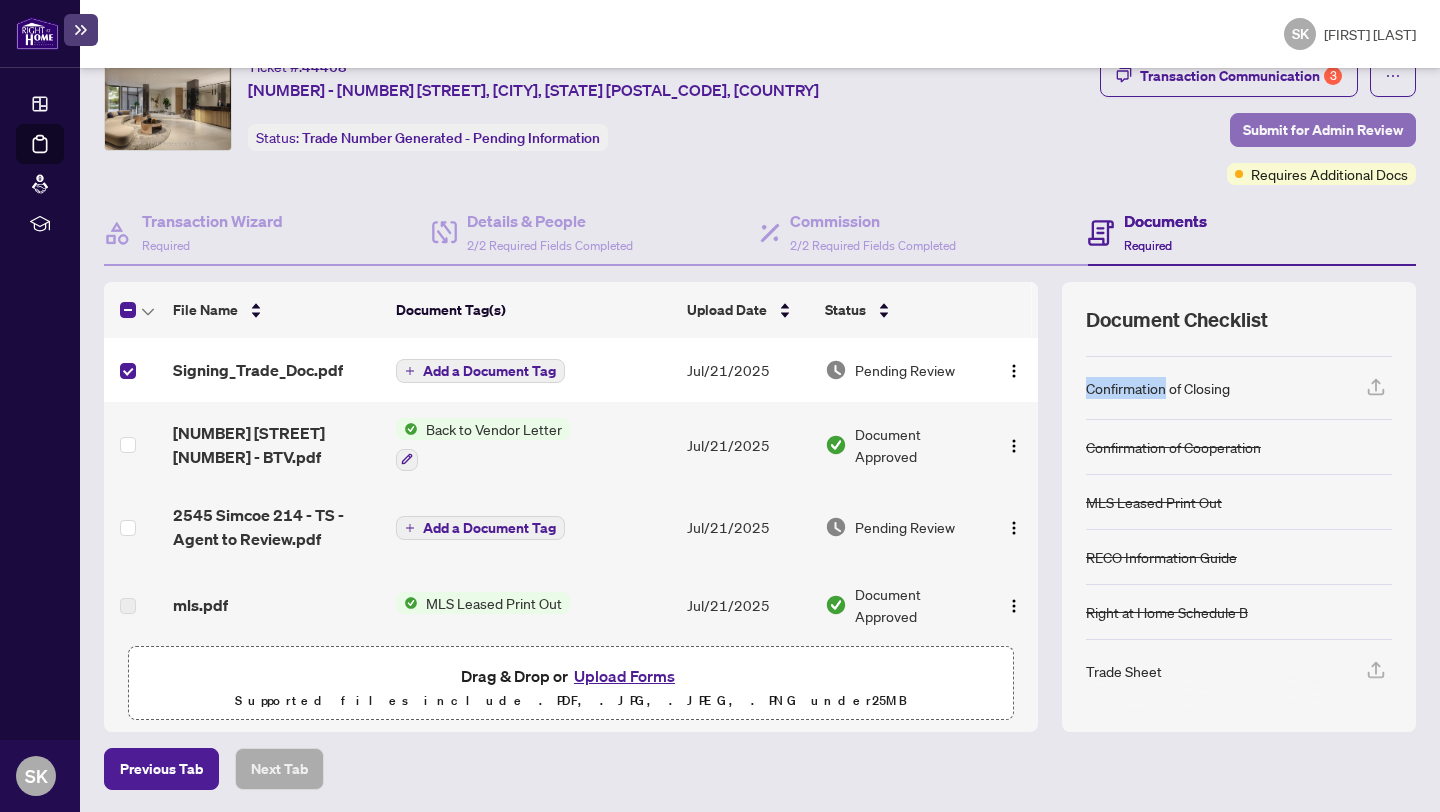 click on "Submit for Admin Review" at bounding box center (1323, 130) 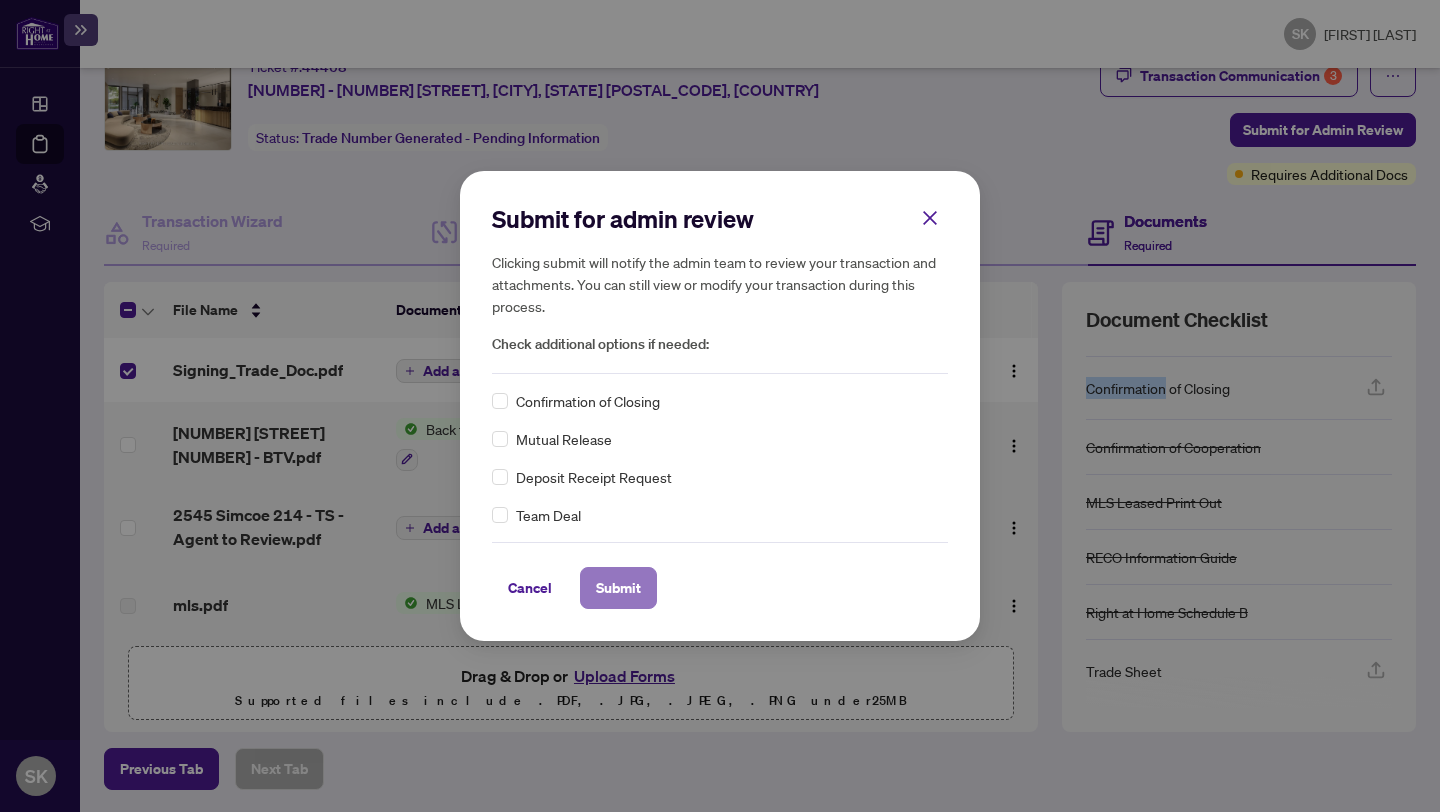 click on "Submit" at bounding box center (618, 588) 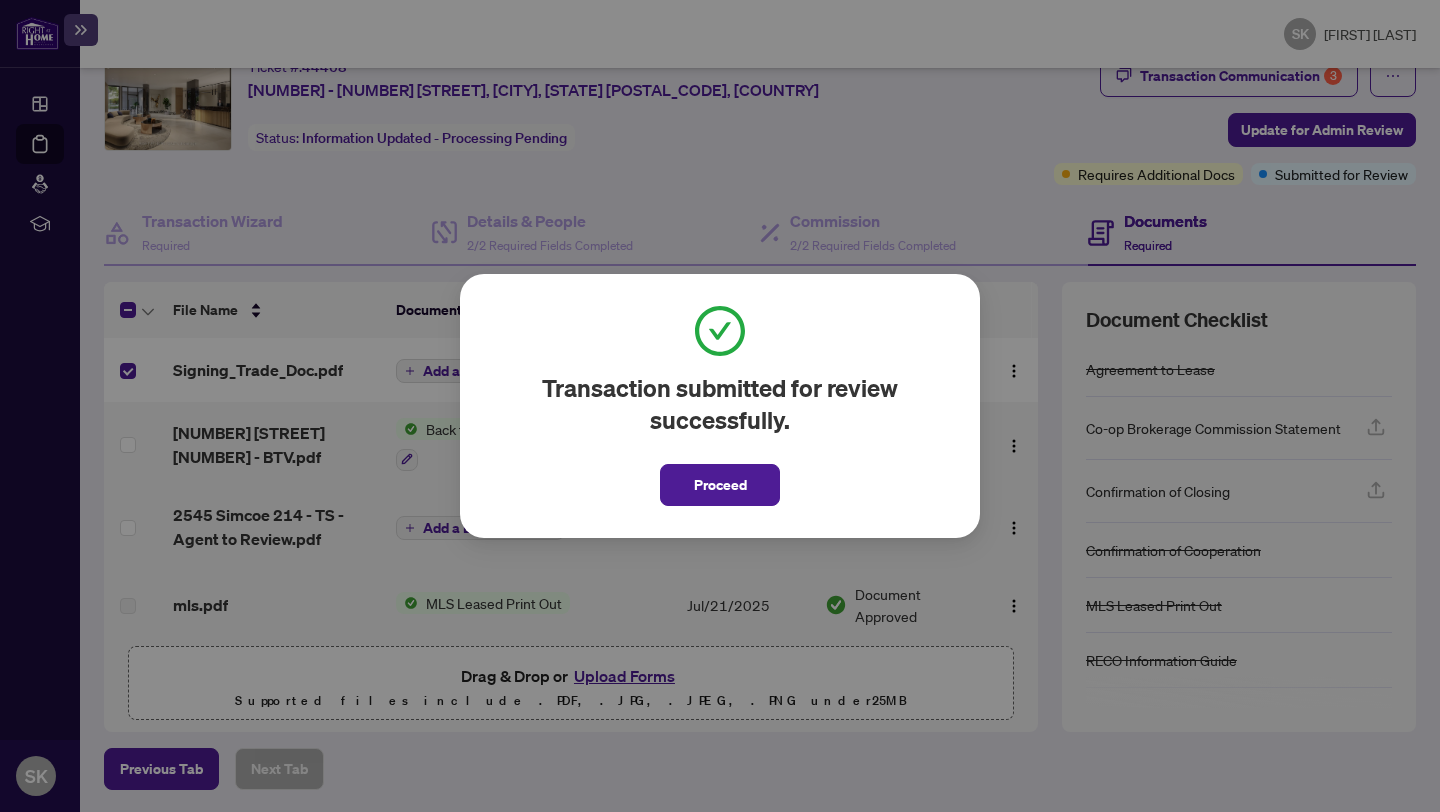 click on "Proceed" at bounding box center [720, 485] 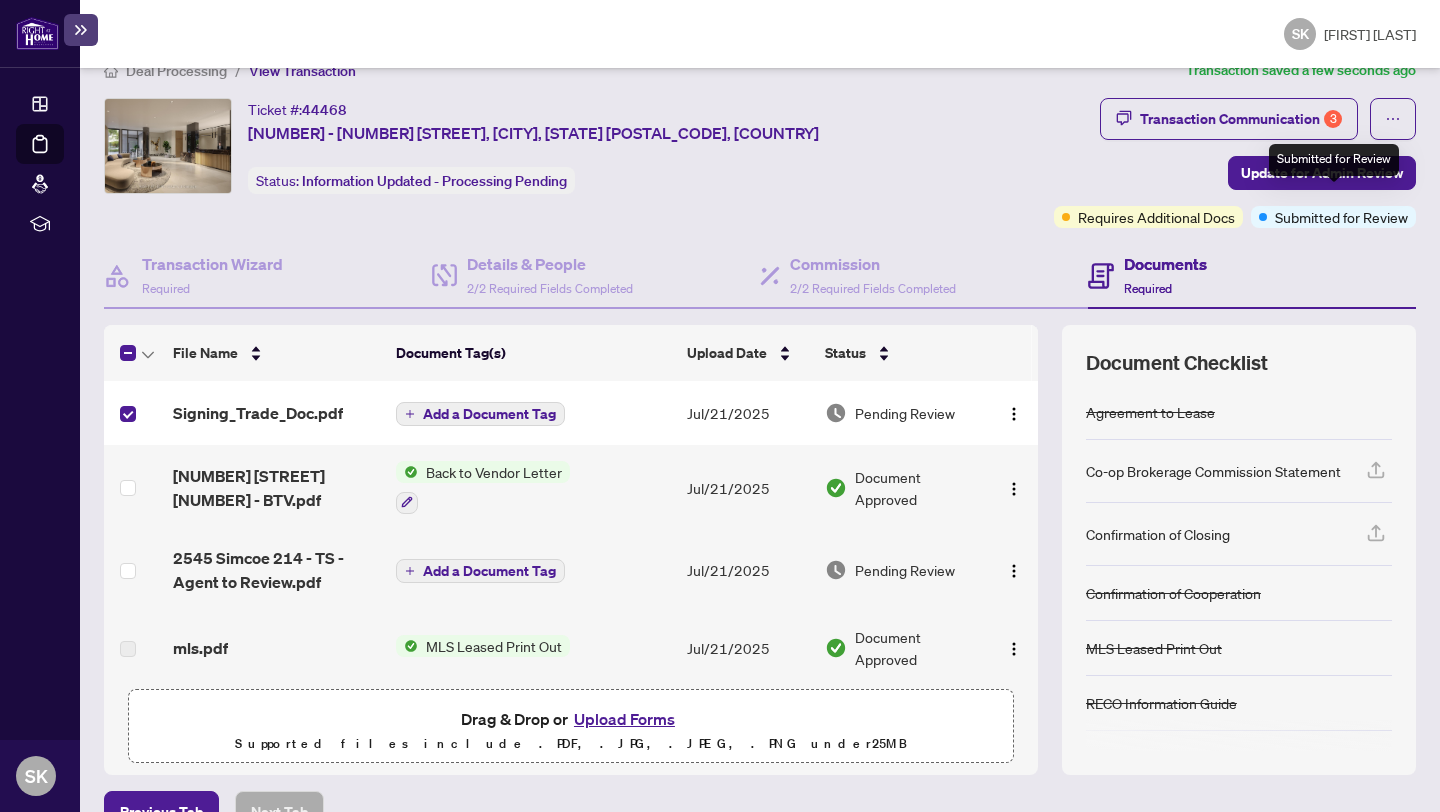 scroll, scrollTop: 0, scrollLeft: 0, axis: both 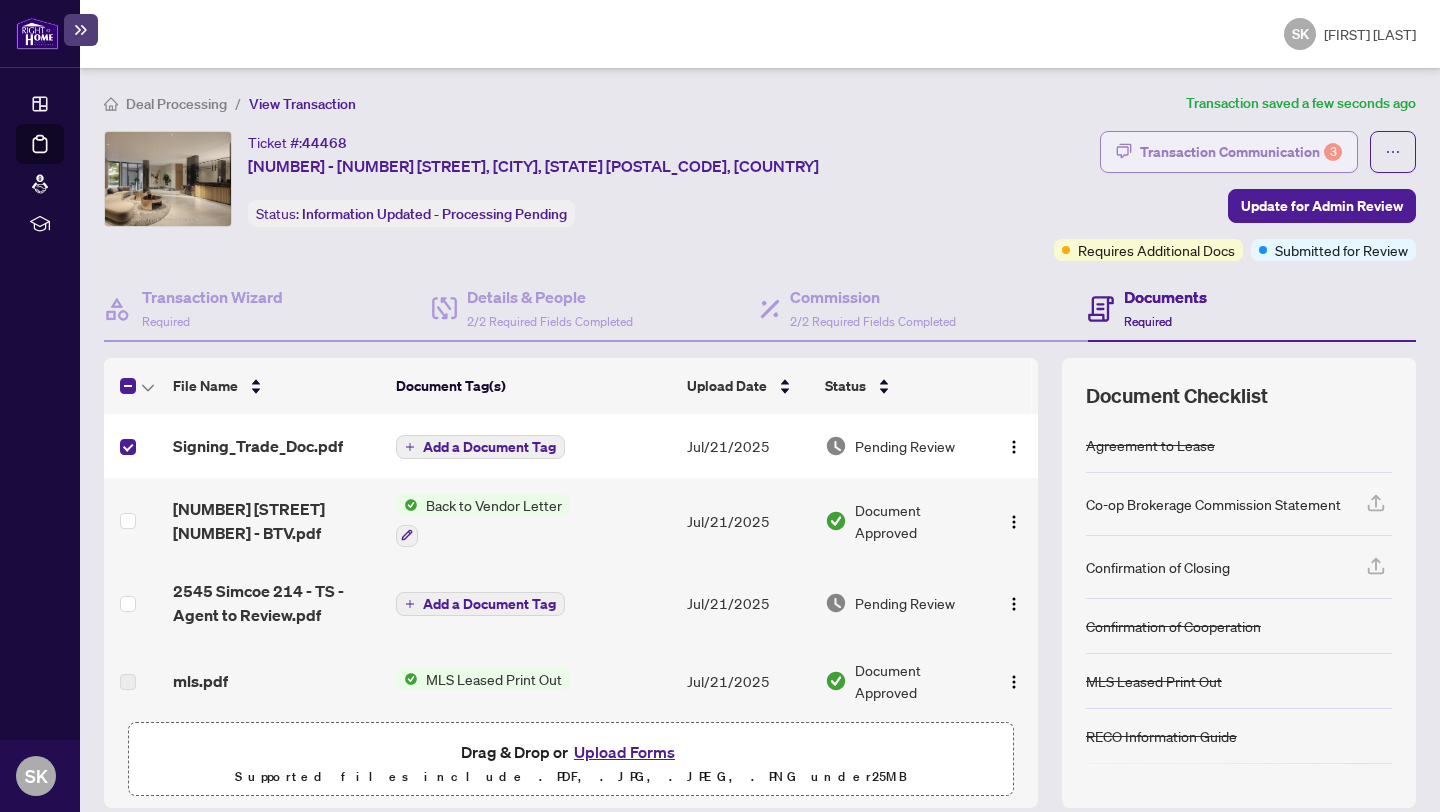 click on "Transaction Communication 3" at bounding box center (1241, 152) 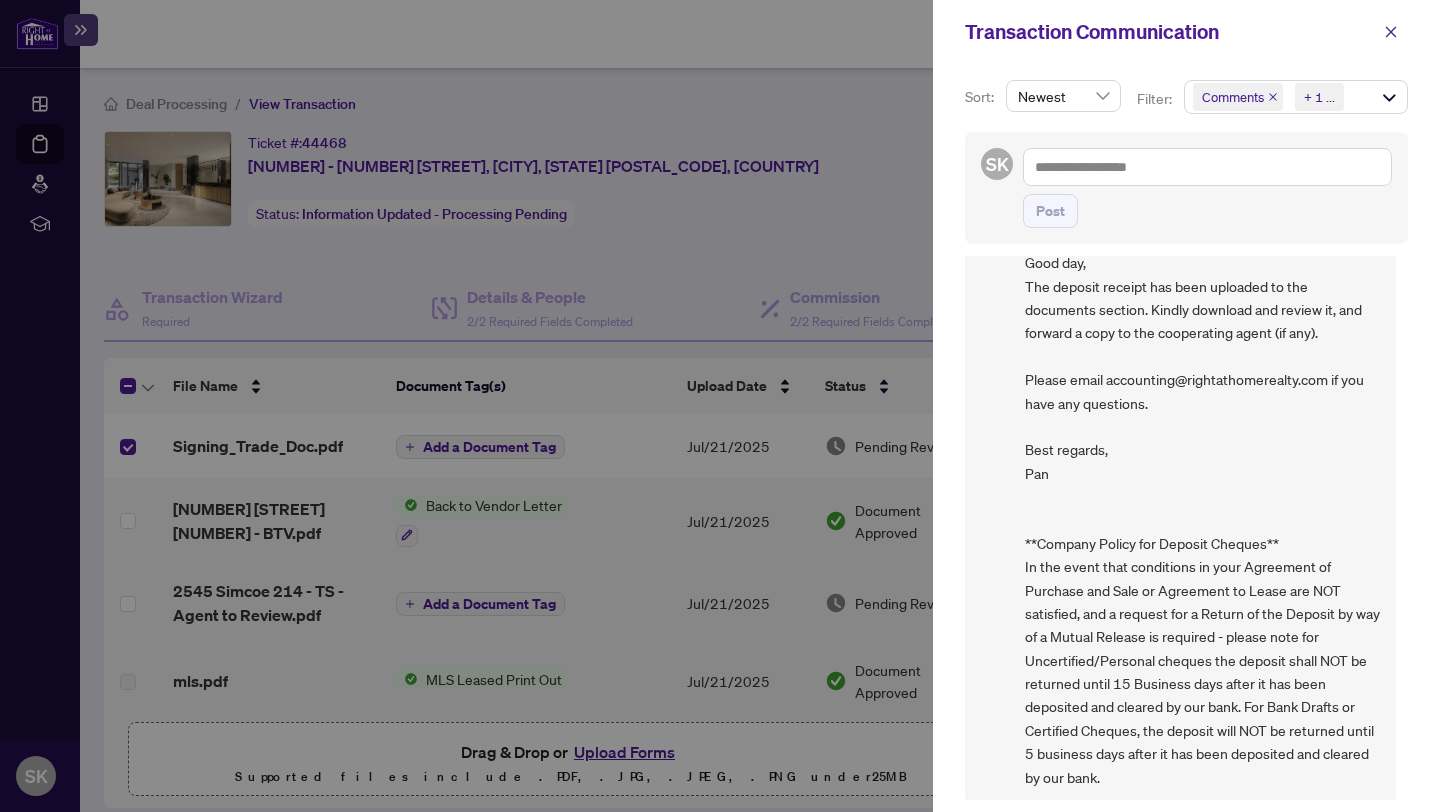 scroll, scrollTop: 0, scrollLeft: 0, axis: both 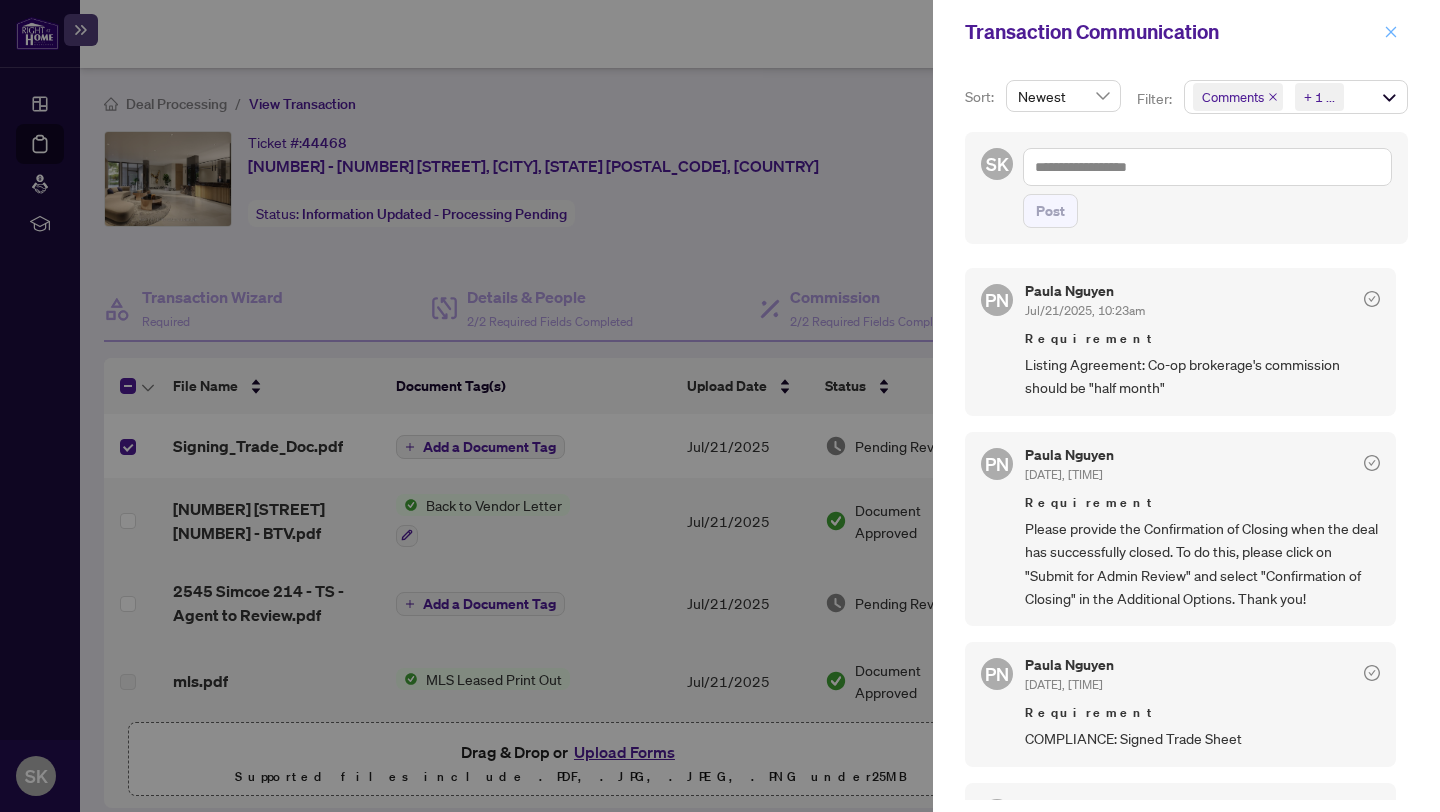 click 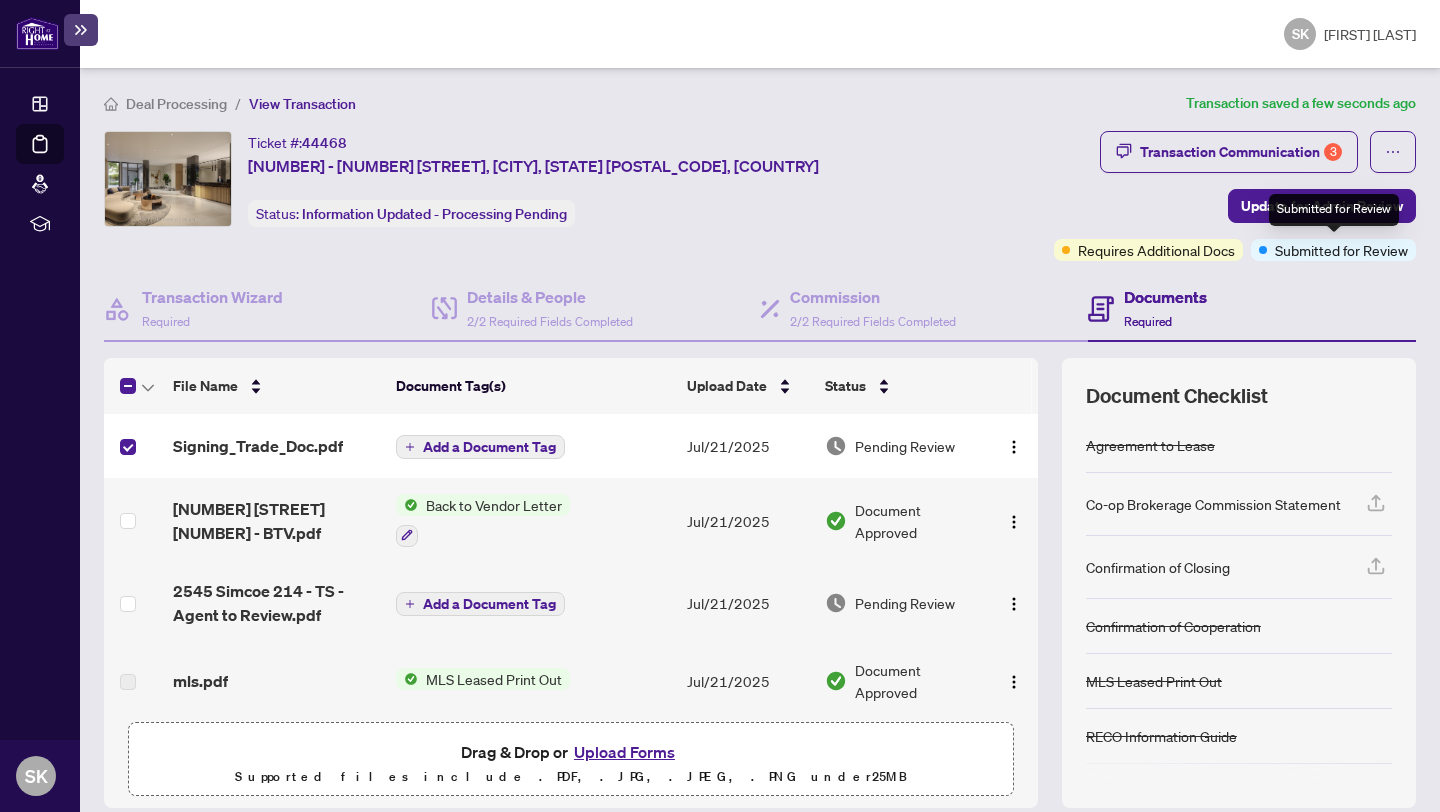 click on "Submitted for Review" at bounding box center [1341, 250] 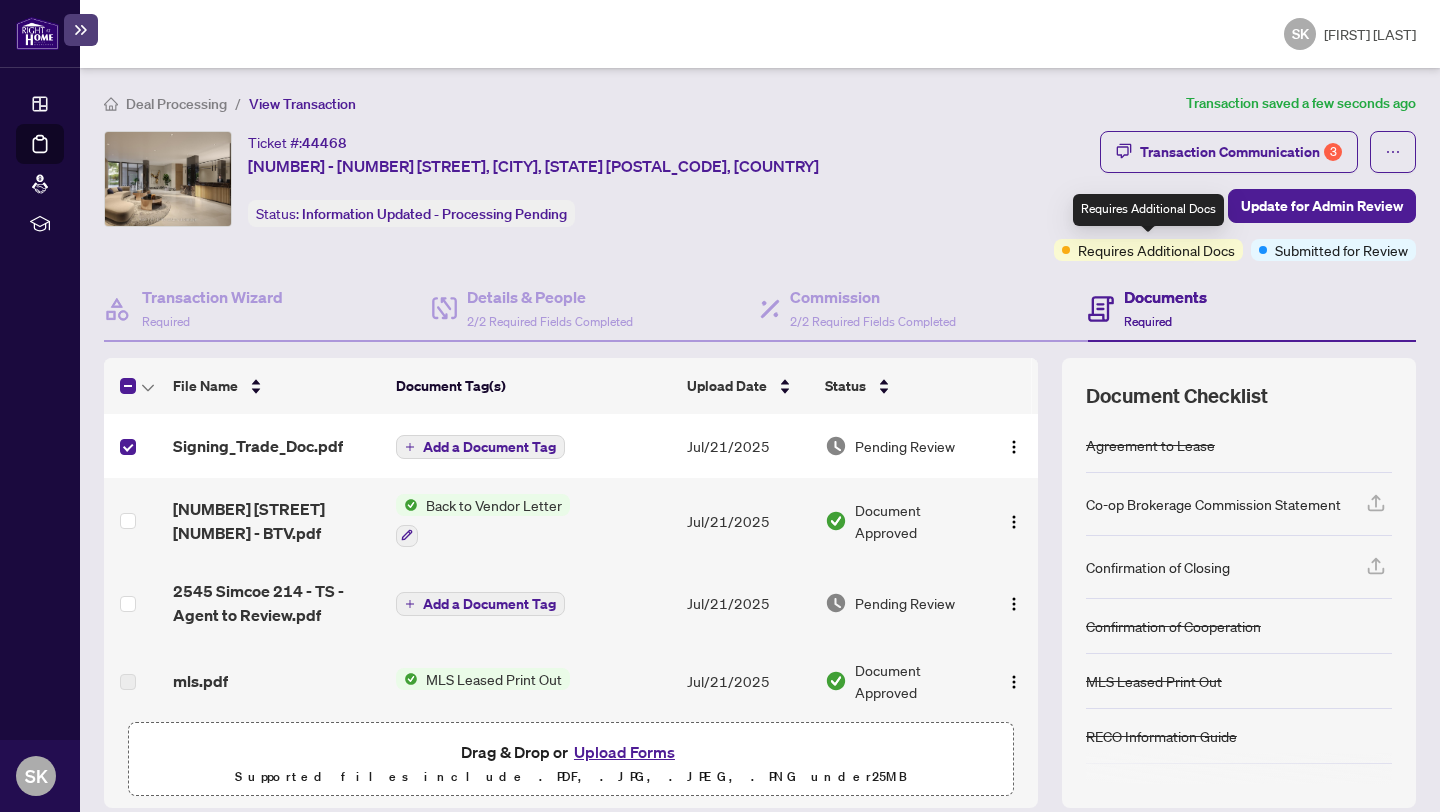 click on "Requires Additional Docs" at bounding box center [1148, 250] 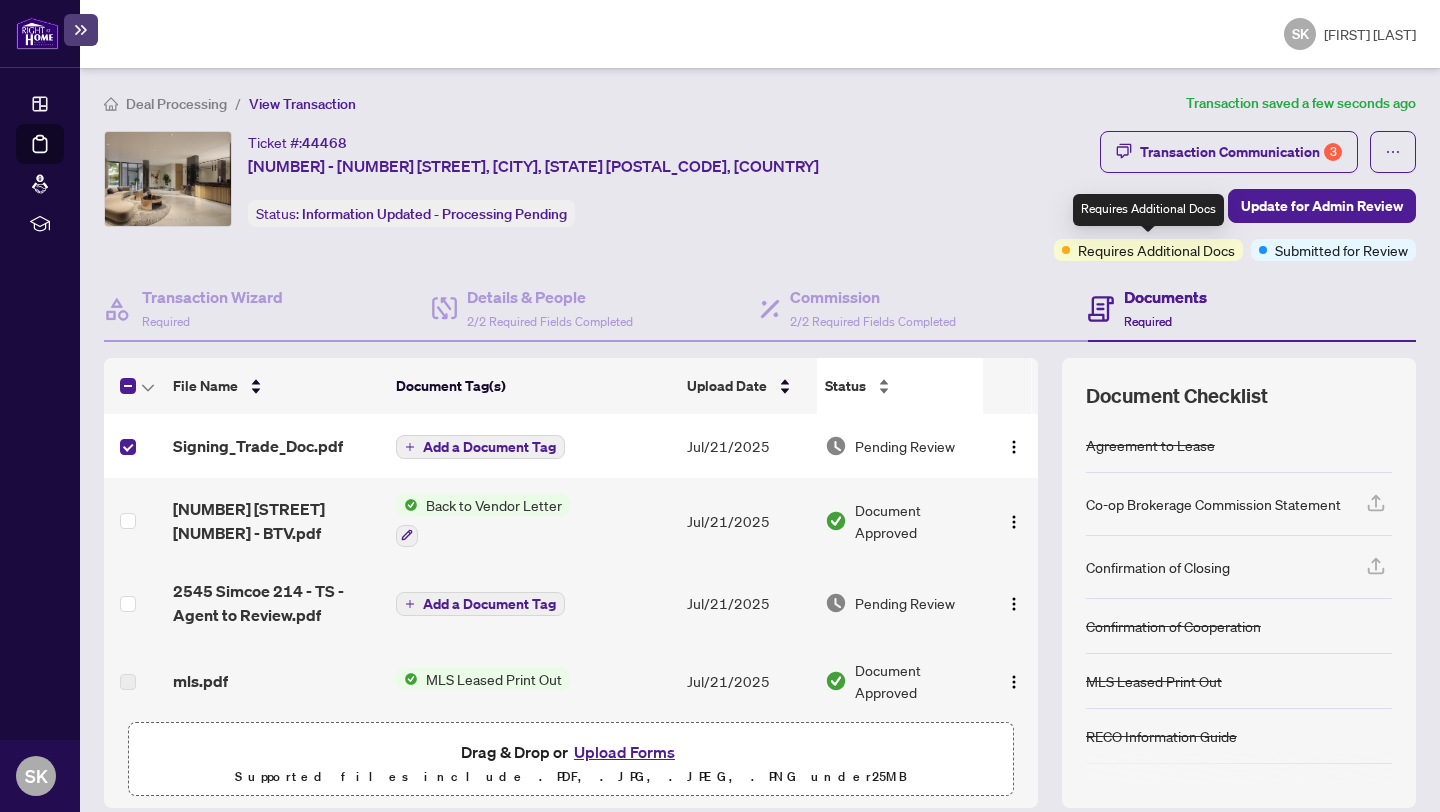 scroll, scrollTop: 0, scrollLeft: 6, axis: horizontal 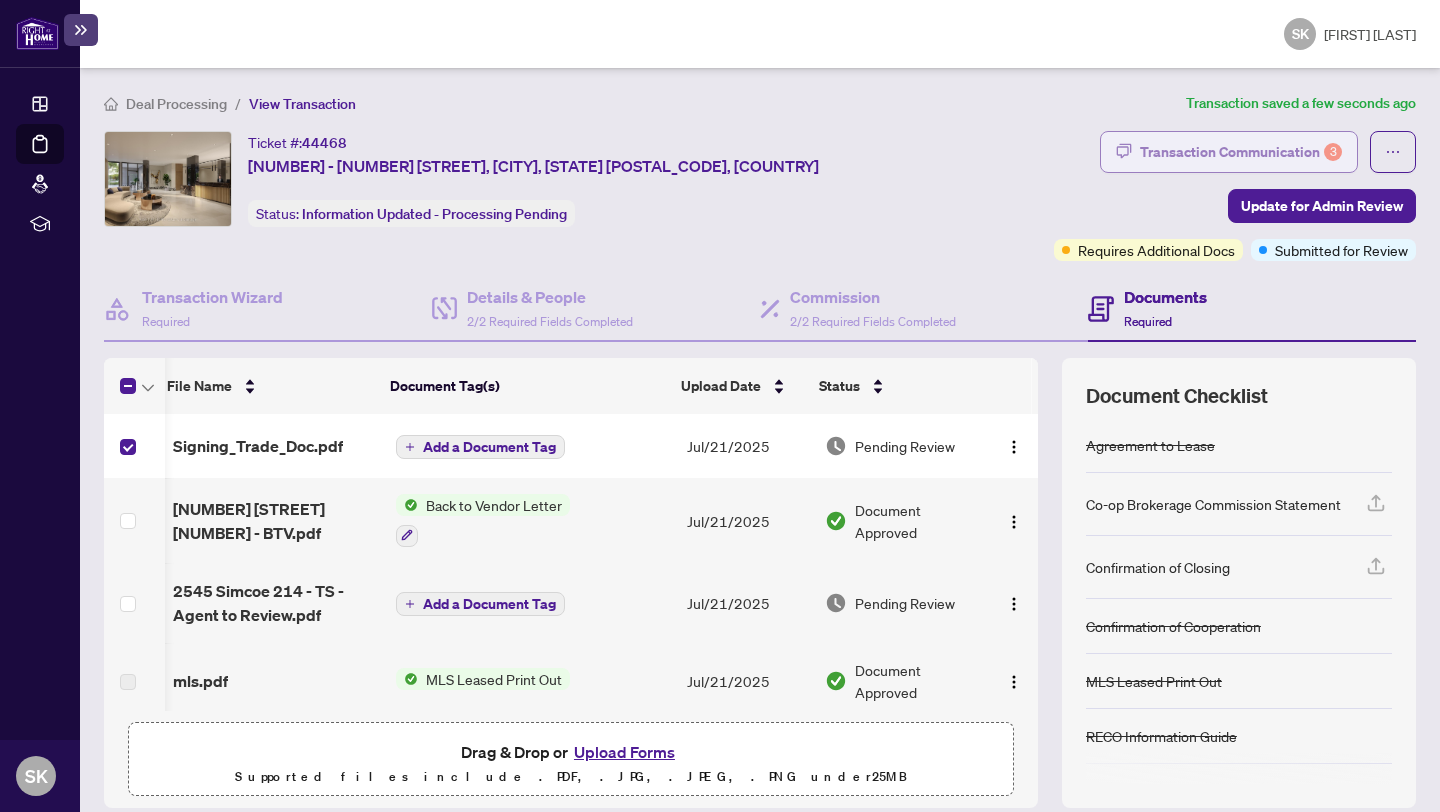 click on "Transaction Communication 3" at bounding box center (1241, 152) 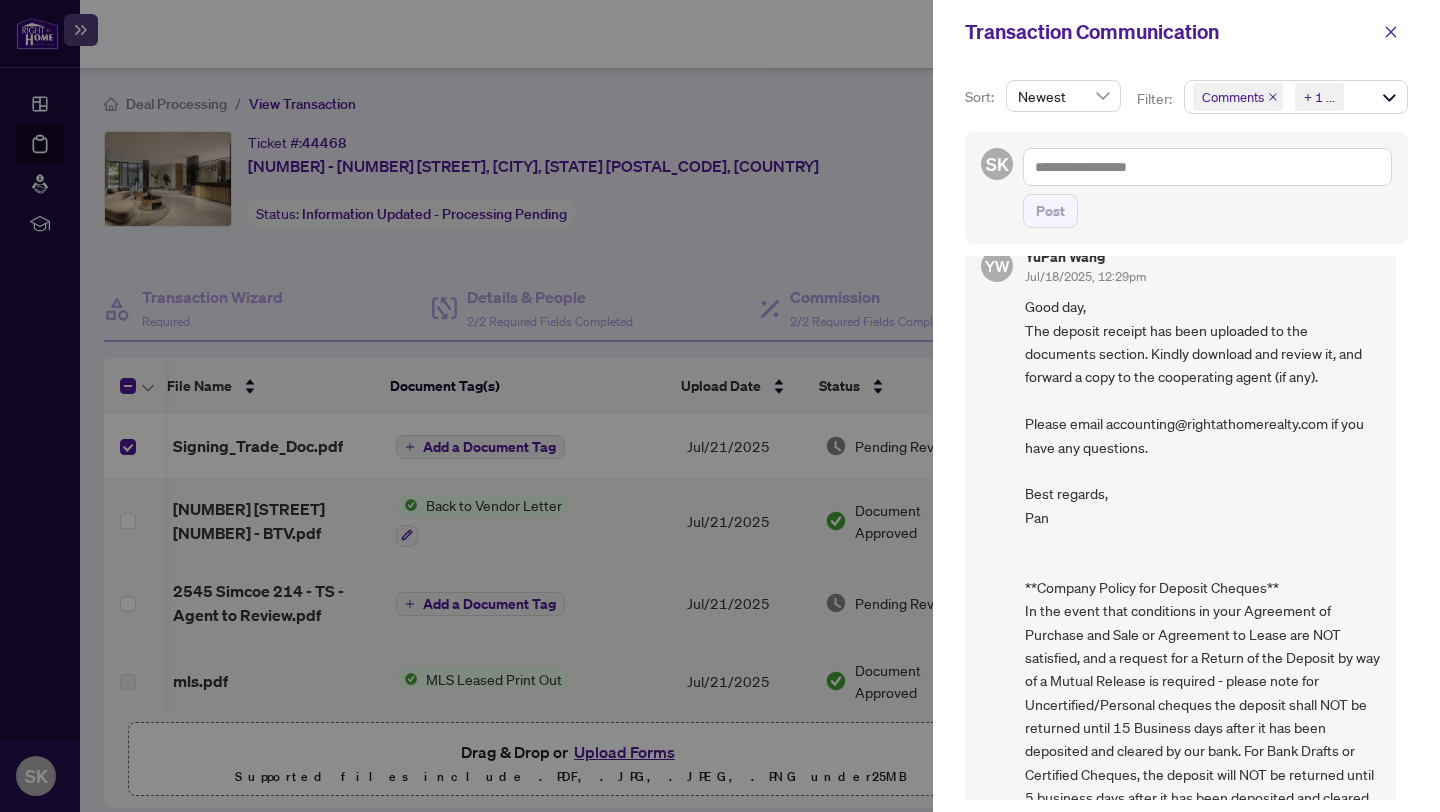 scroll, scrollTop: 896, scrollLeft: 0, axis: vertical 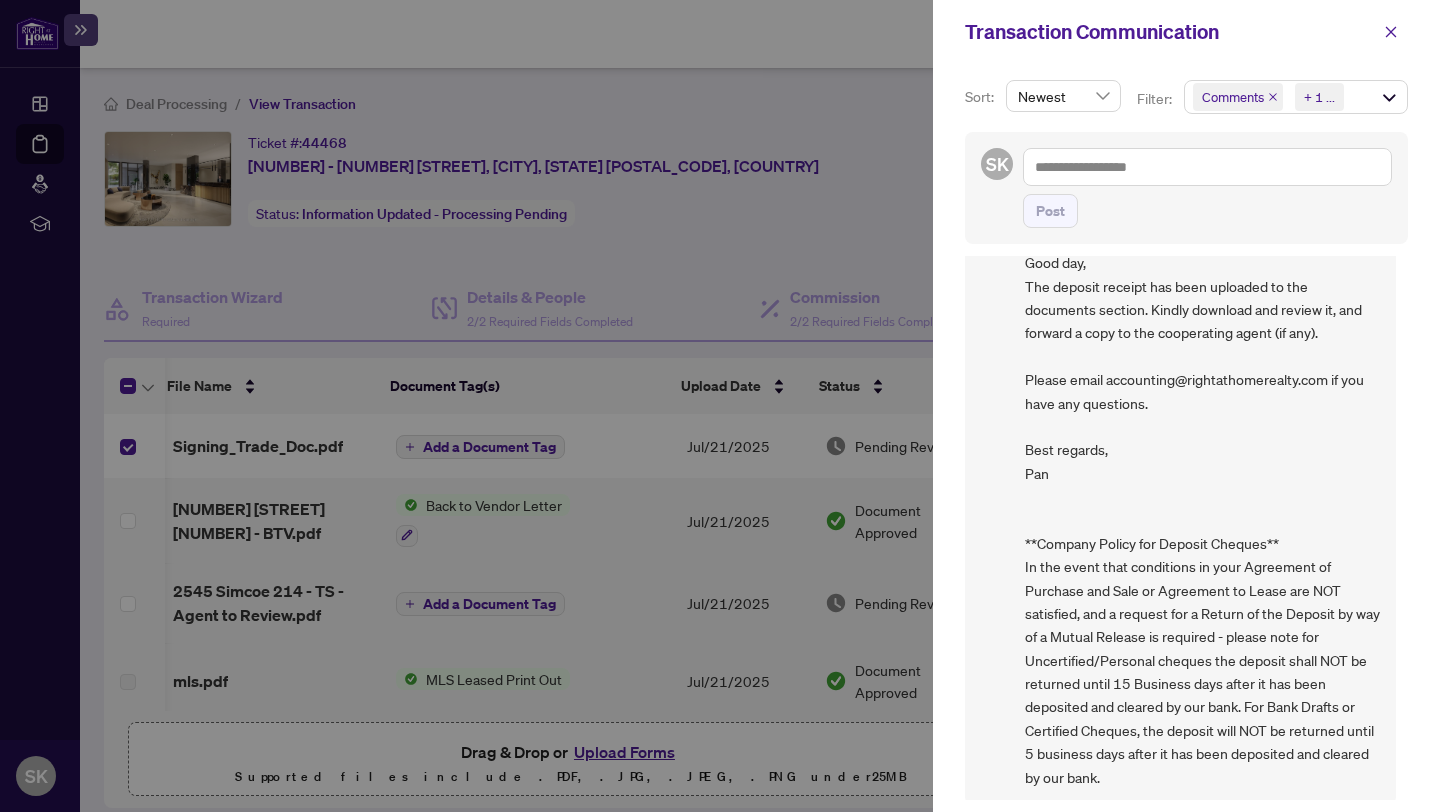 click at bounding box center [720, 406] 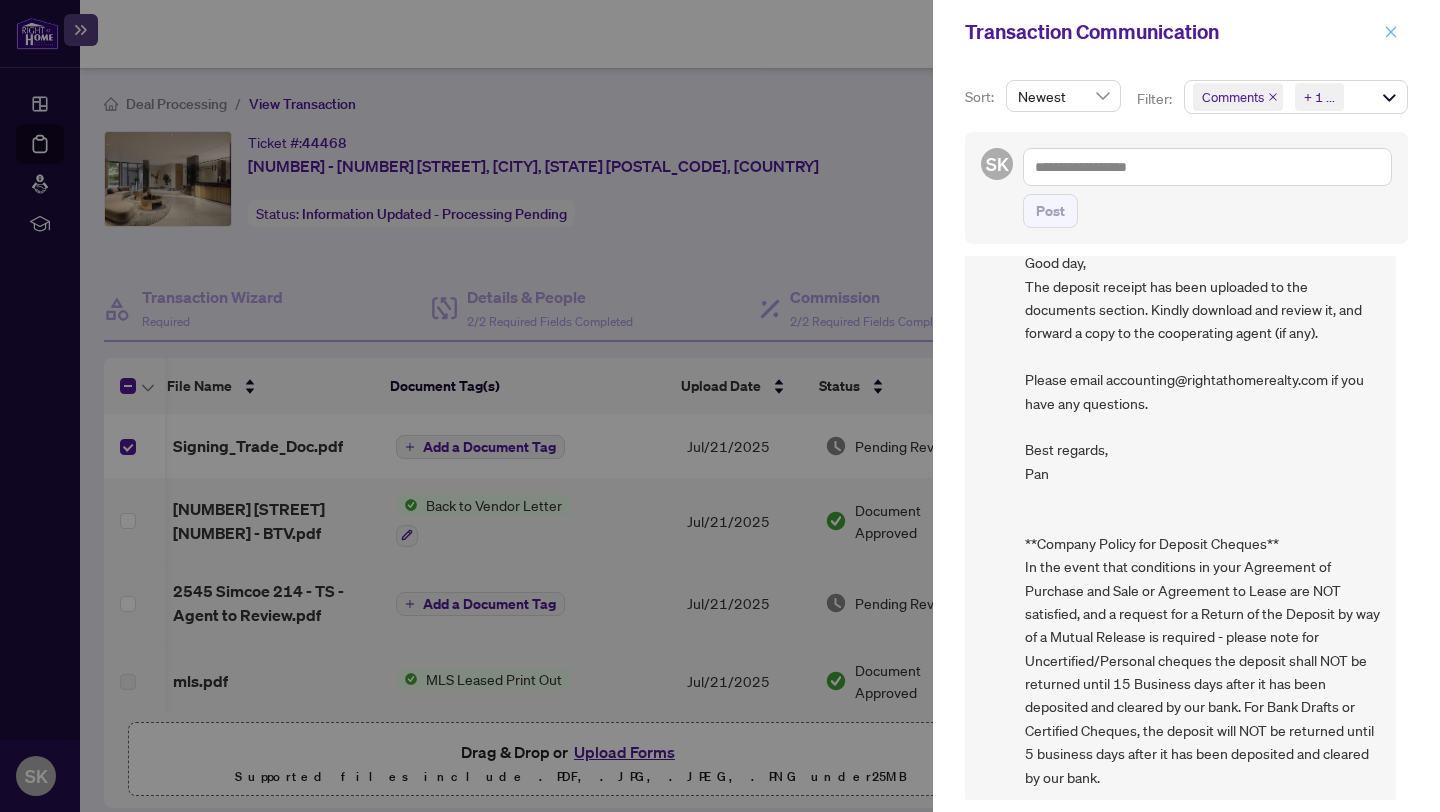 click 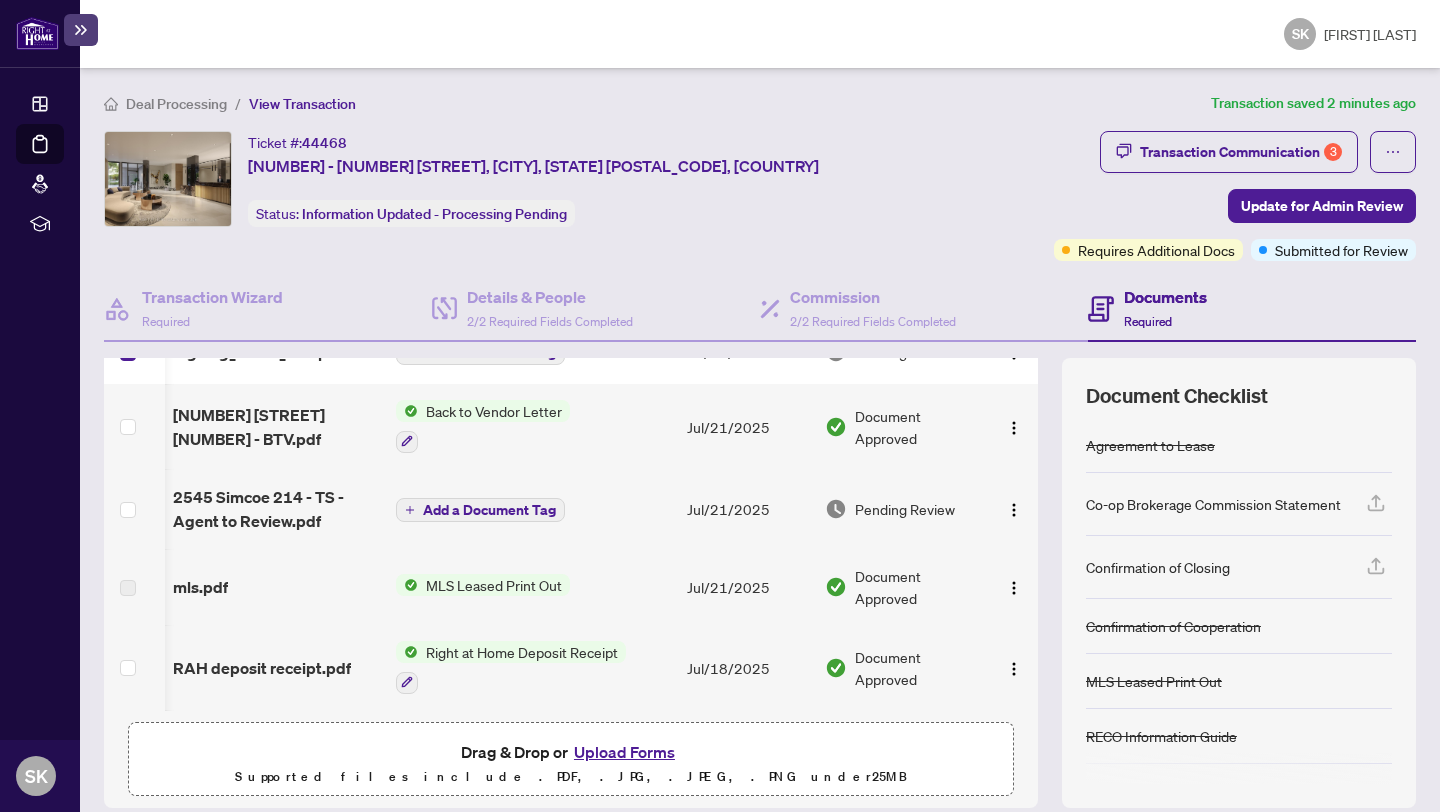 scroll, scrollTop: 100, scrollLeft: 0, axis: vertical 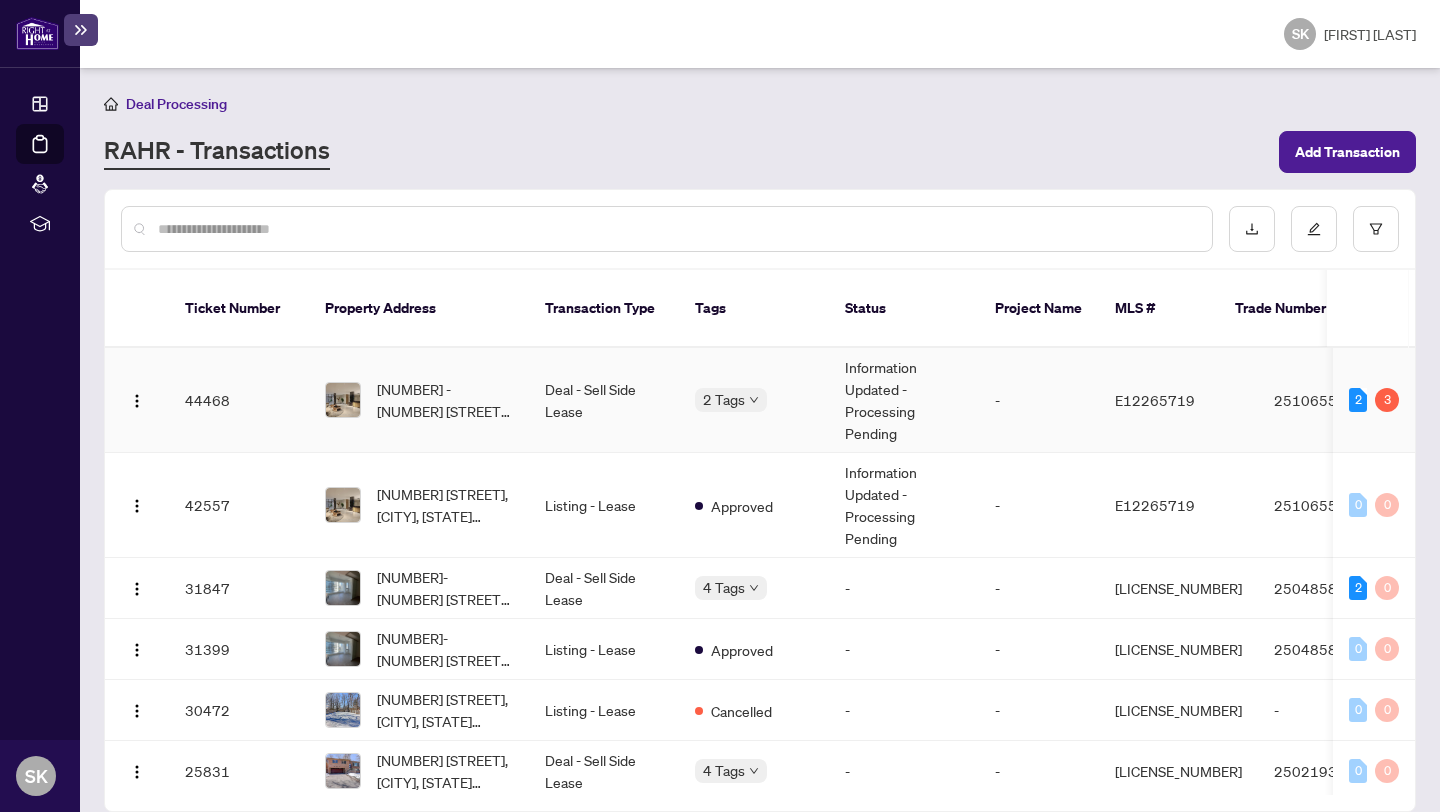 click on "Deal - Sell Side Lease" at bounding box center (604, 400) 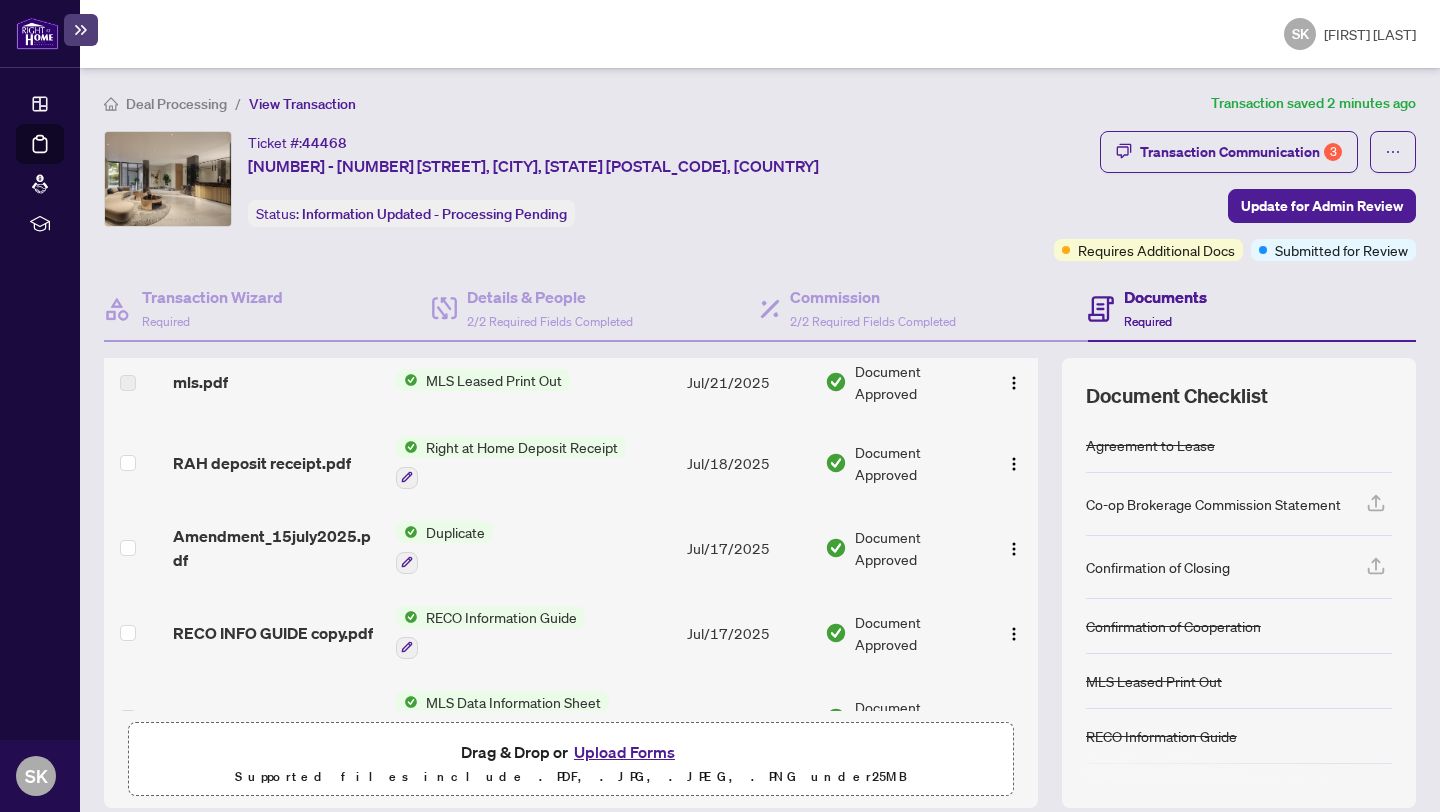 scroll, scrollTop: 0, scrollLeft: 0, axis: both 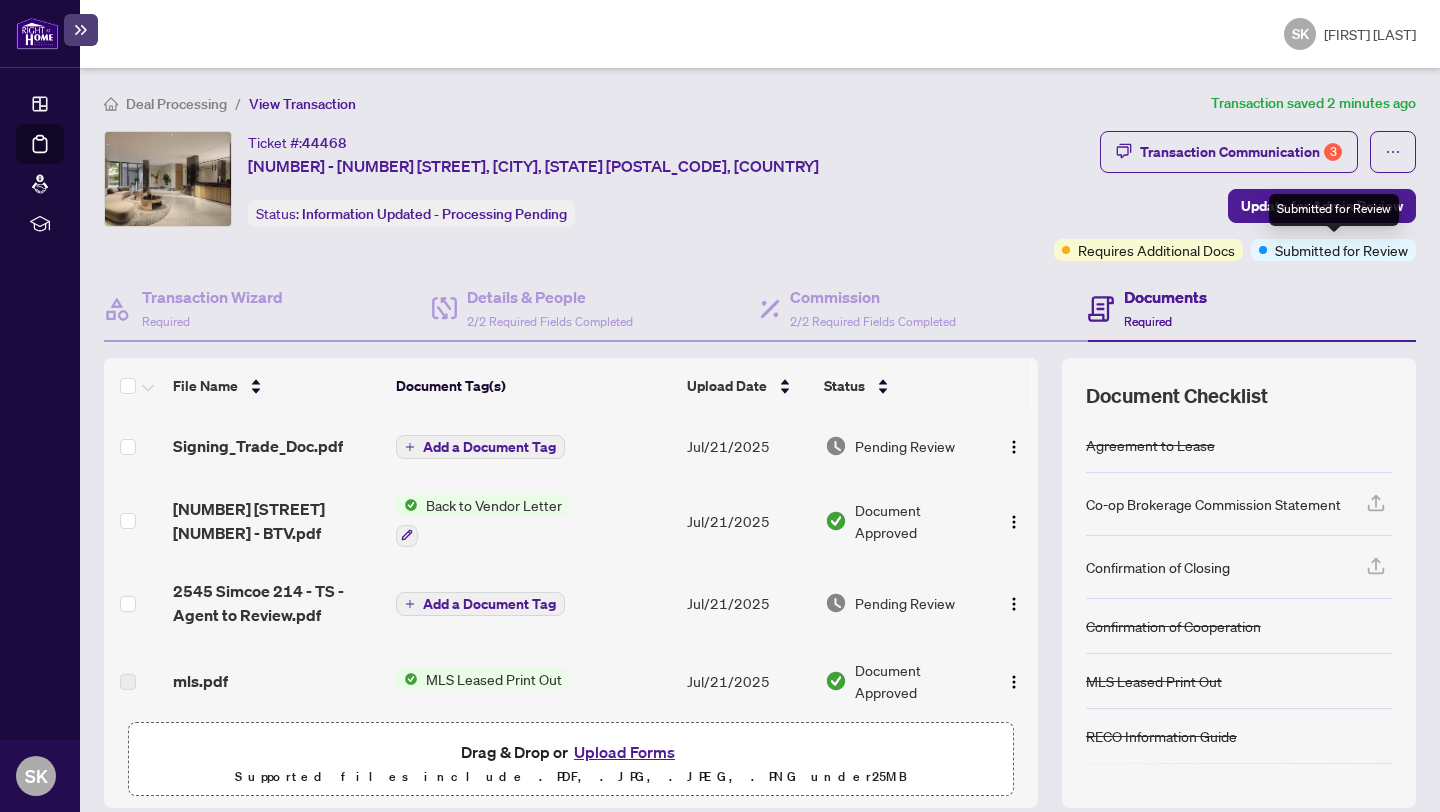 click on "Submitted for Review" at bounding box center [1341, 250] 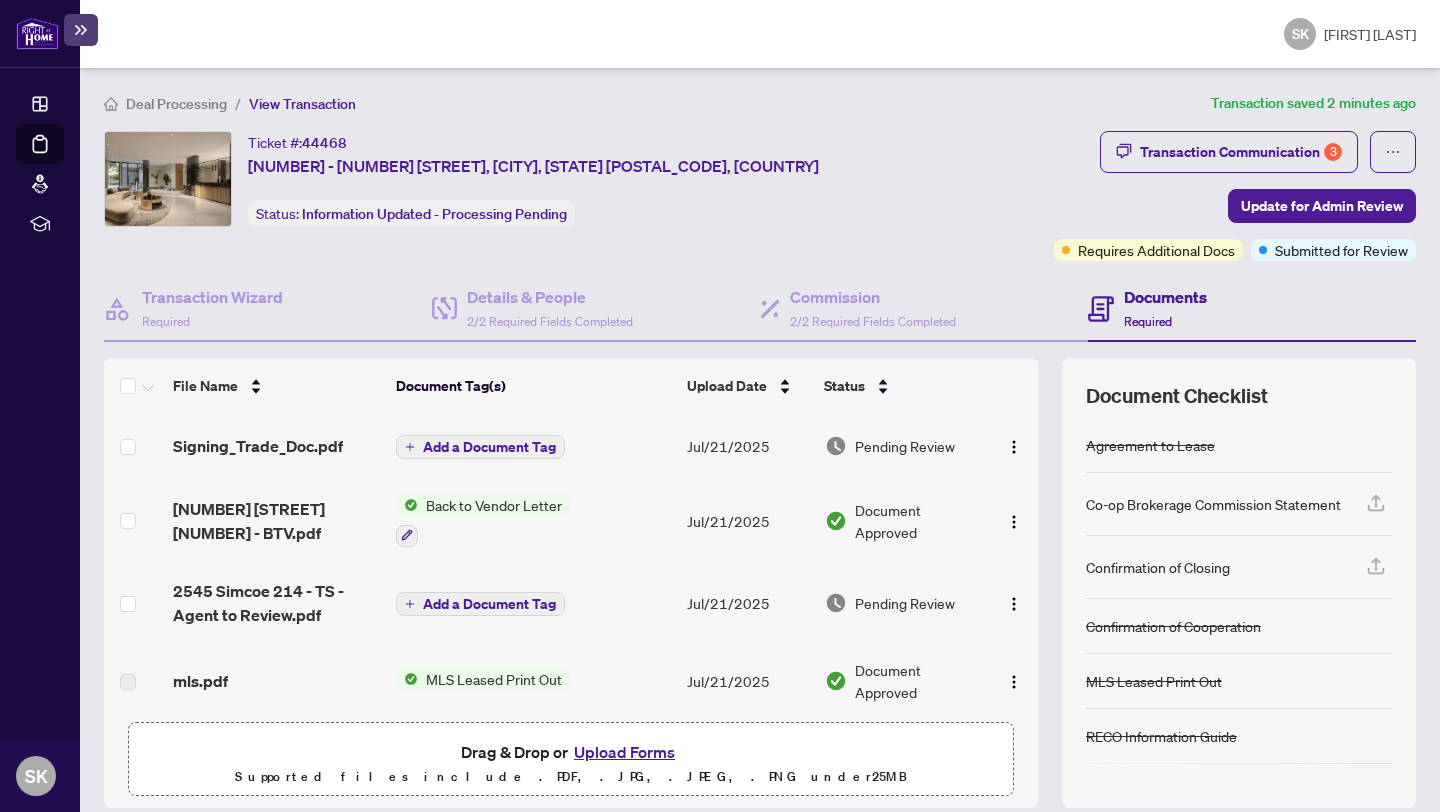 click on "Documents Required" at bounding box center [1165, 308] 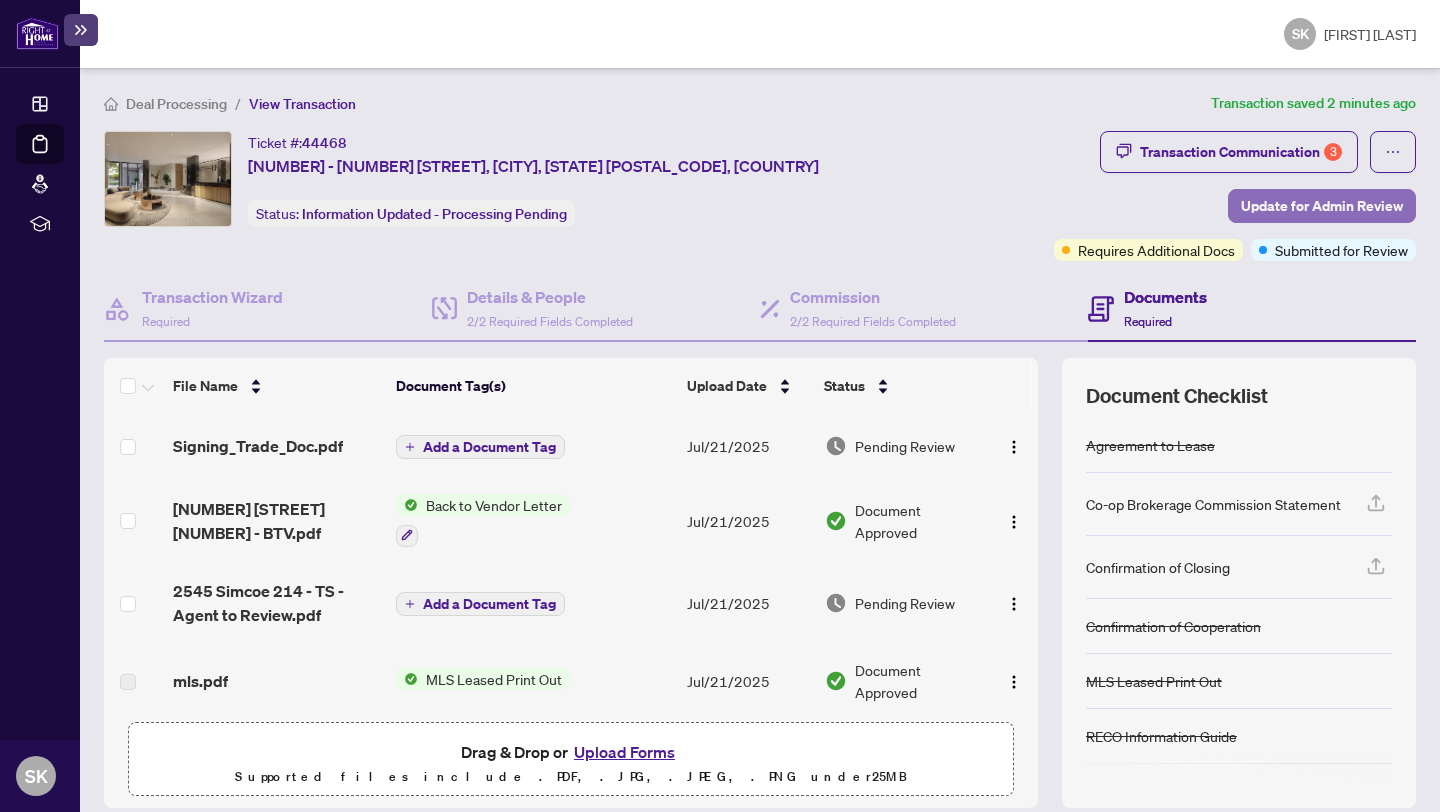 click on "Update for Admin Review" at bounding box center (1322, 206) 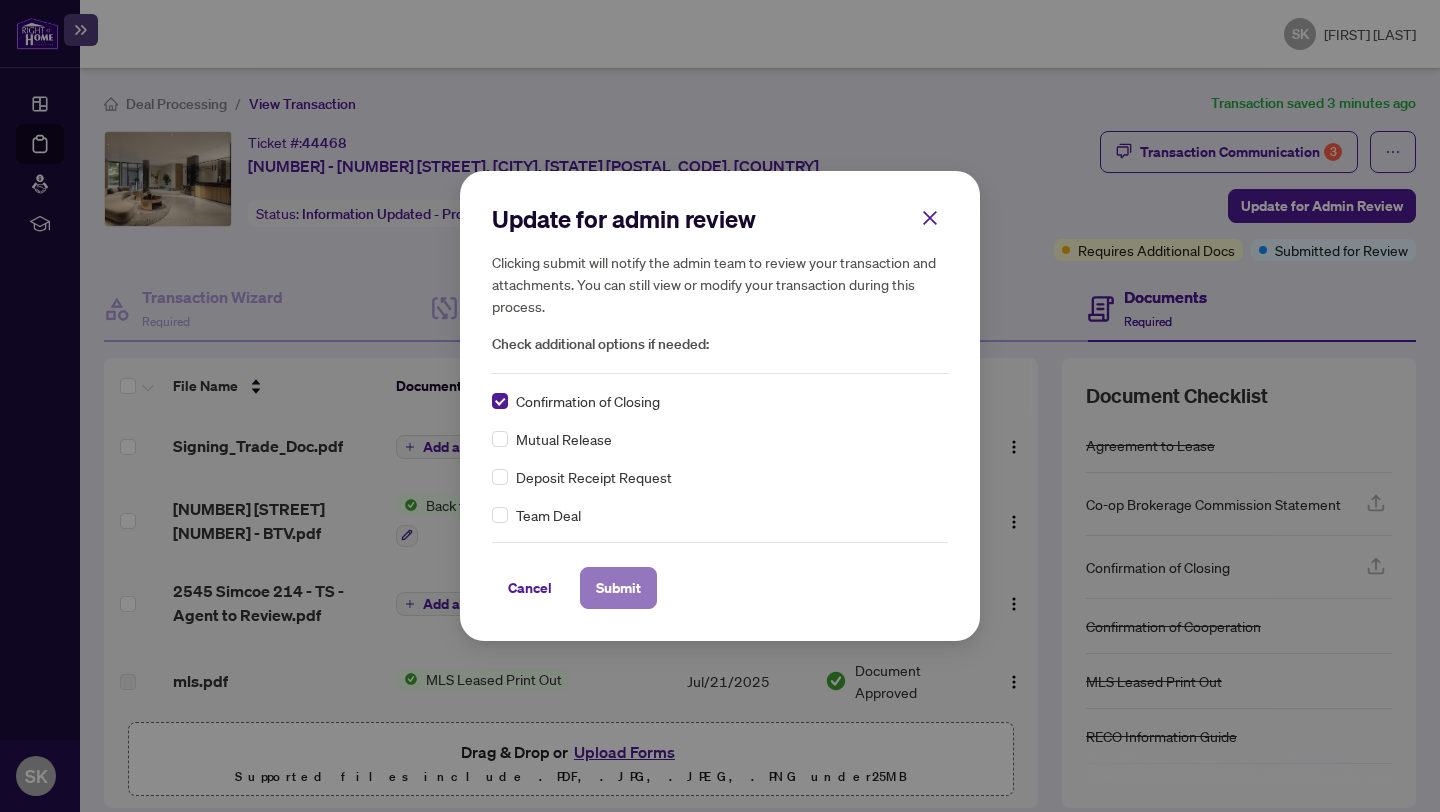 click on "Submit" at bounding box center [618, 588] 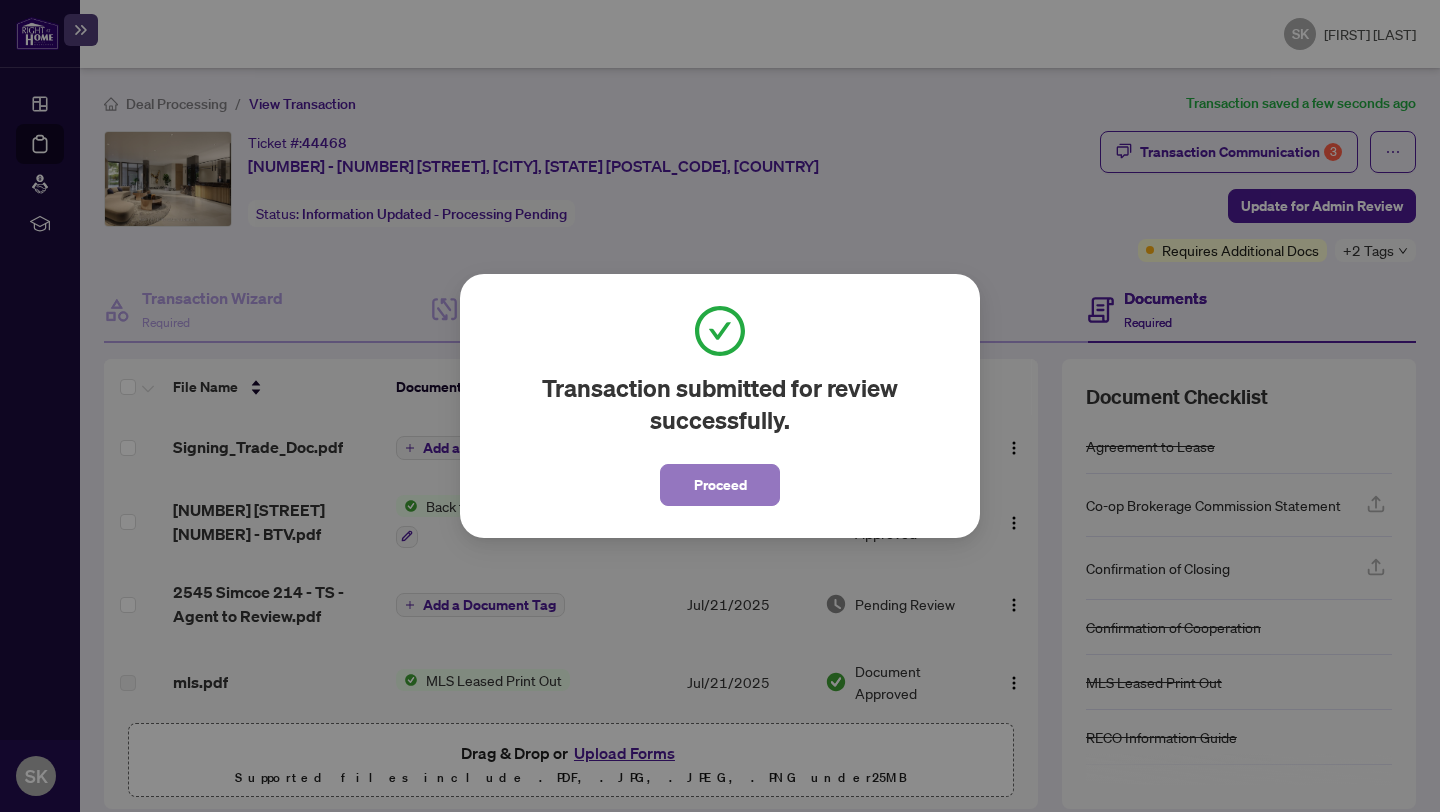 click on "Proceed" at bounding box center [720, 485] 